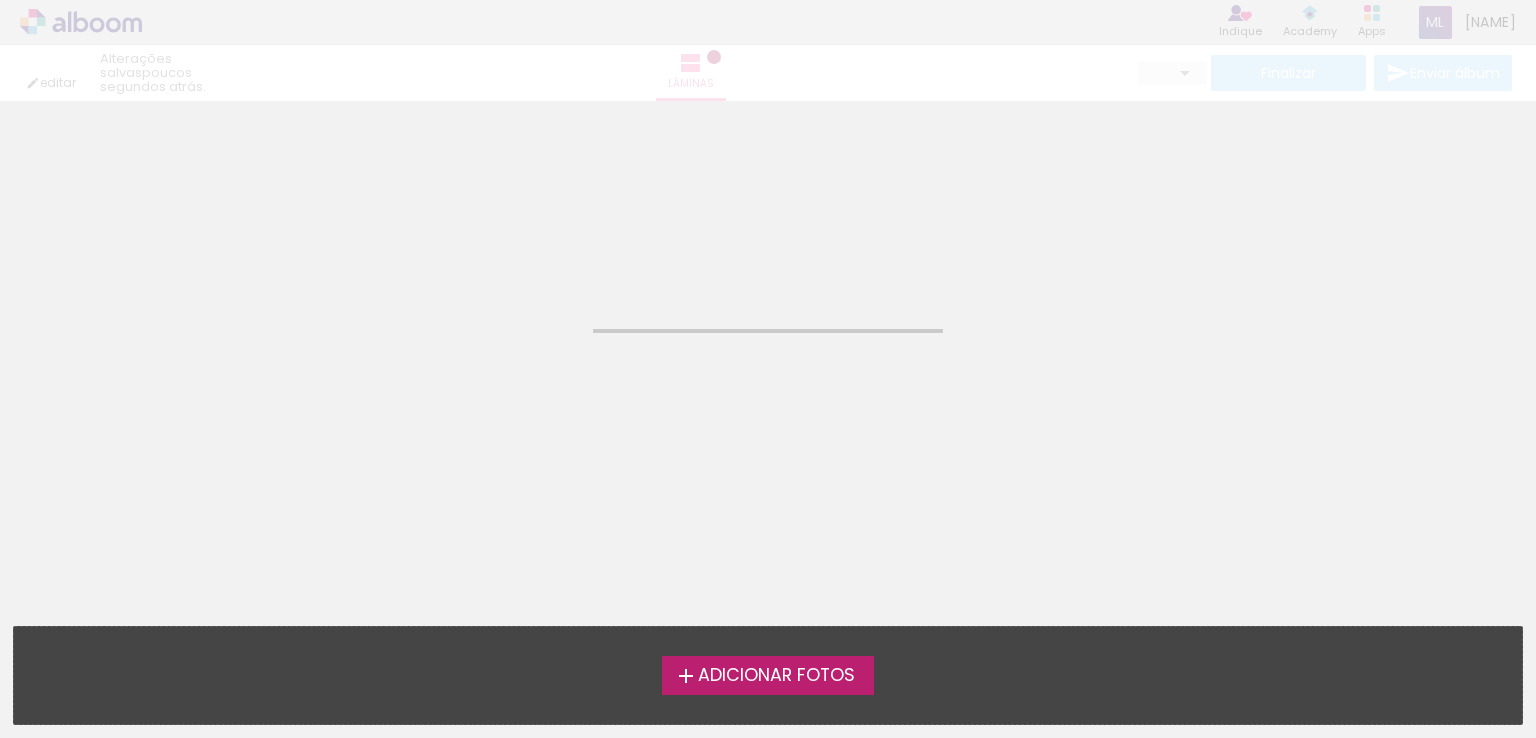 scroll, scrollTop: 0, scrollLeft: 0, axis: both 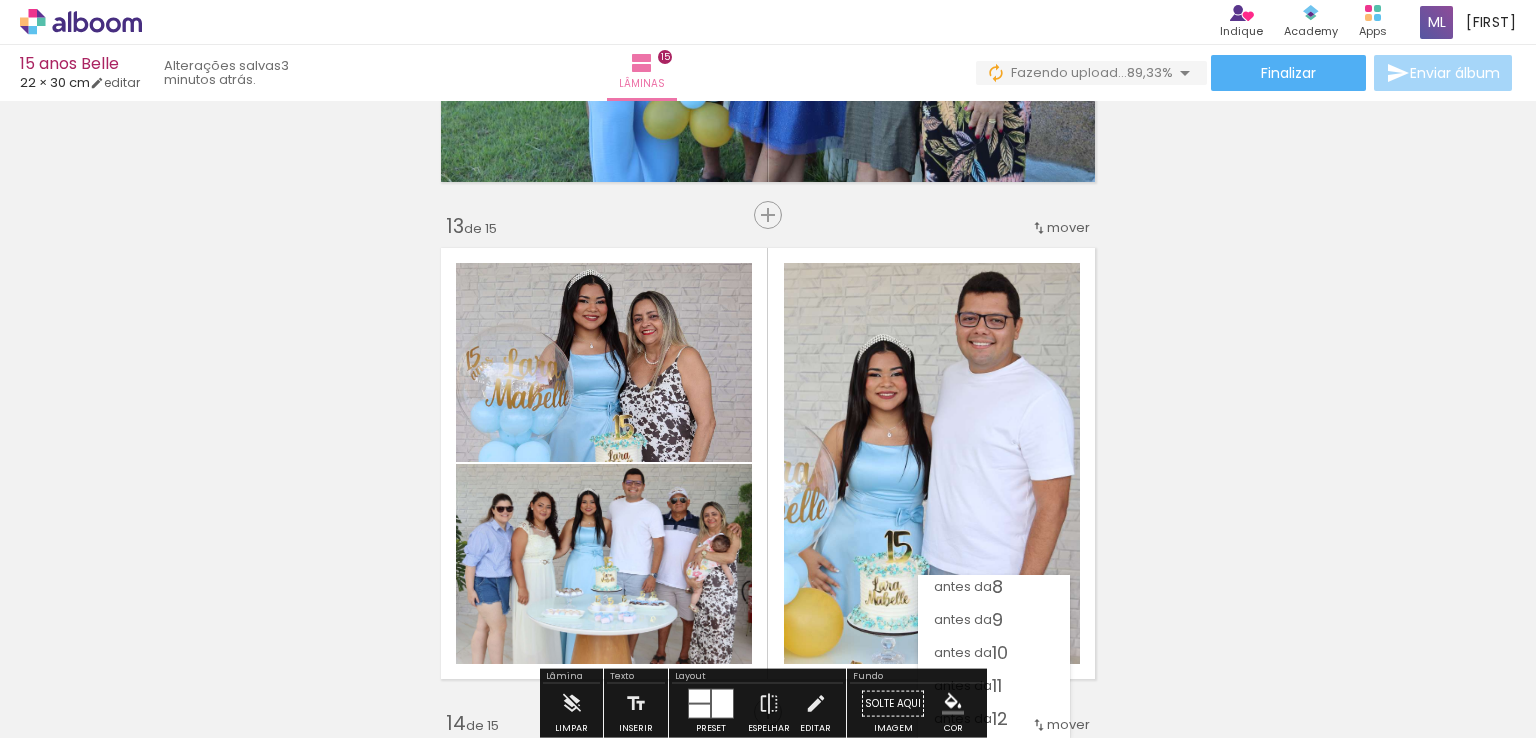 click on "mover" at bounding box center [1068, 227] 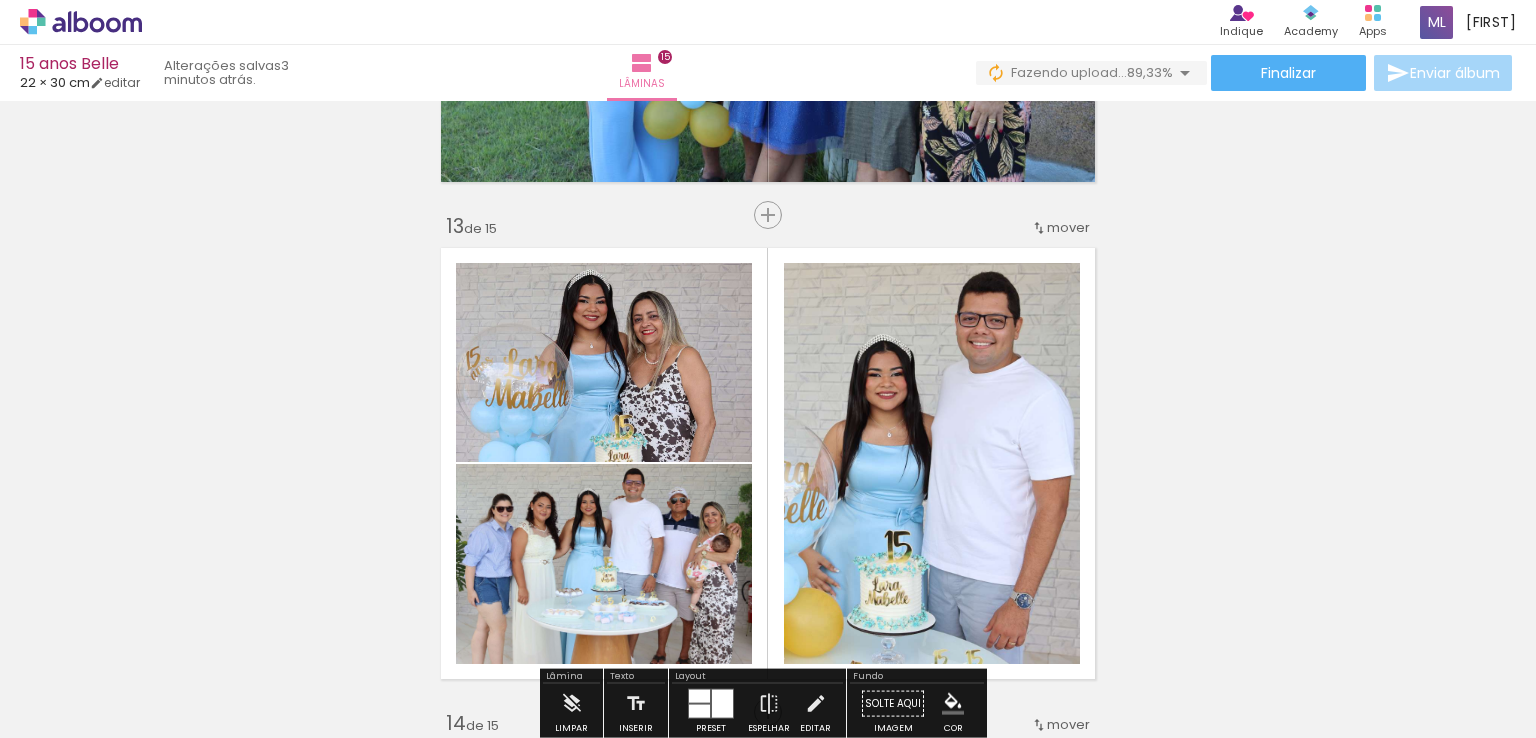 click on "mover" at bounding box center [1068, 227] 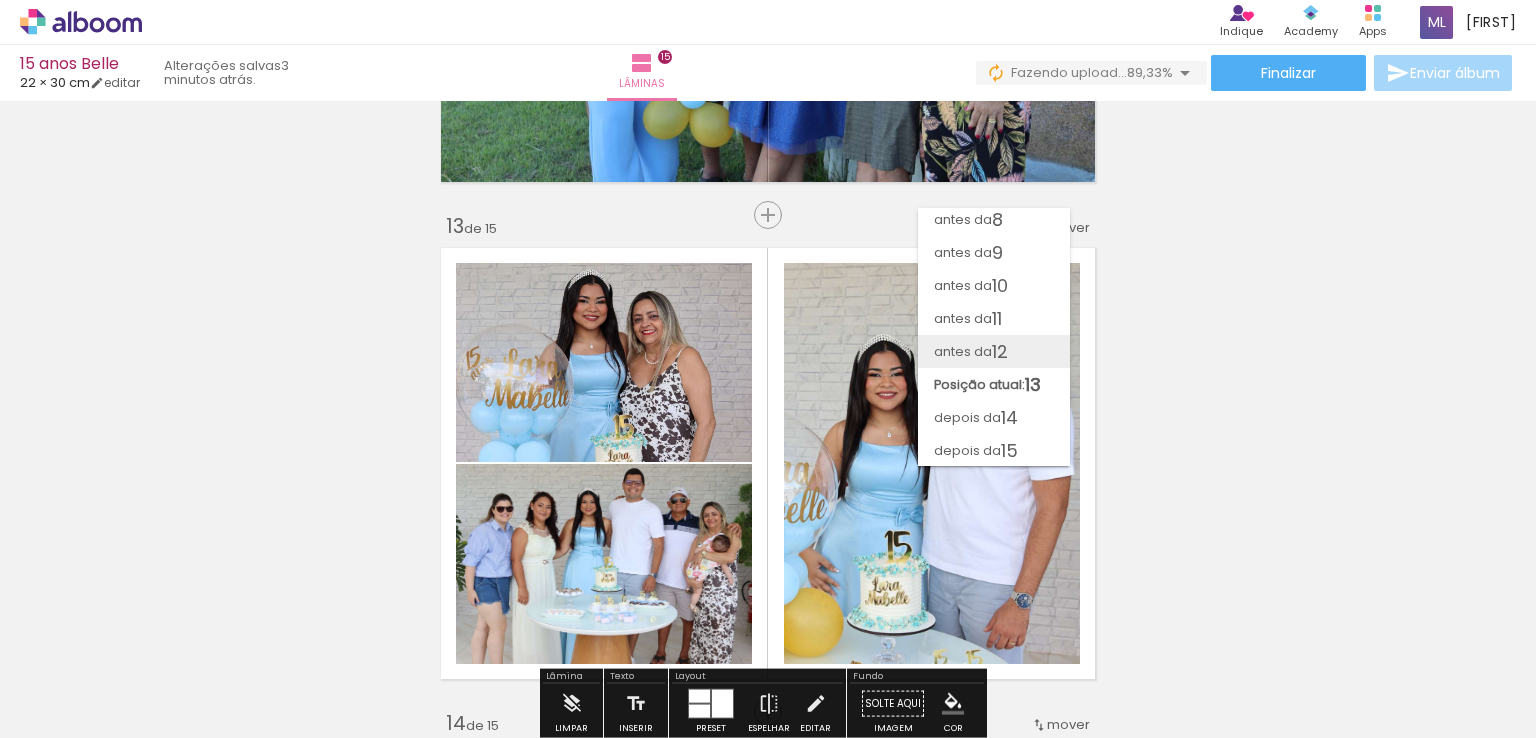 click on "antes da  12" at bounding box center [994, 351] 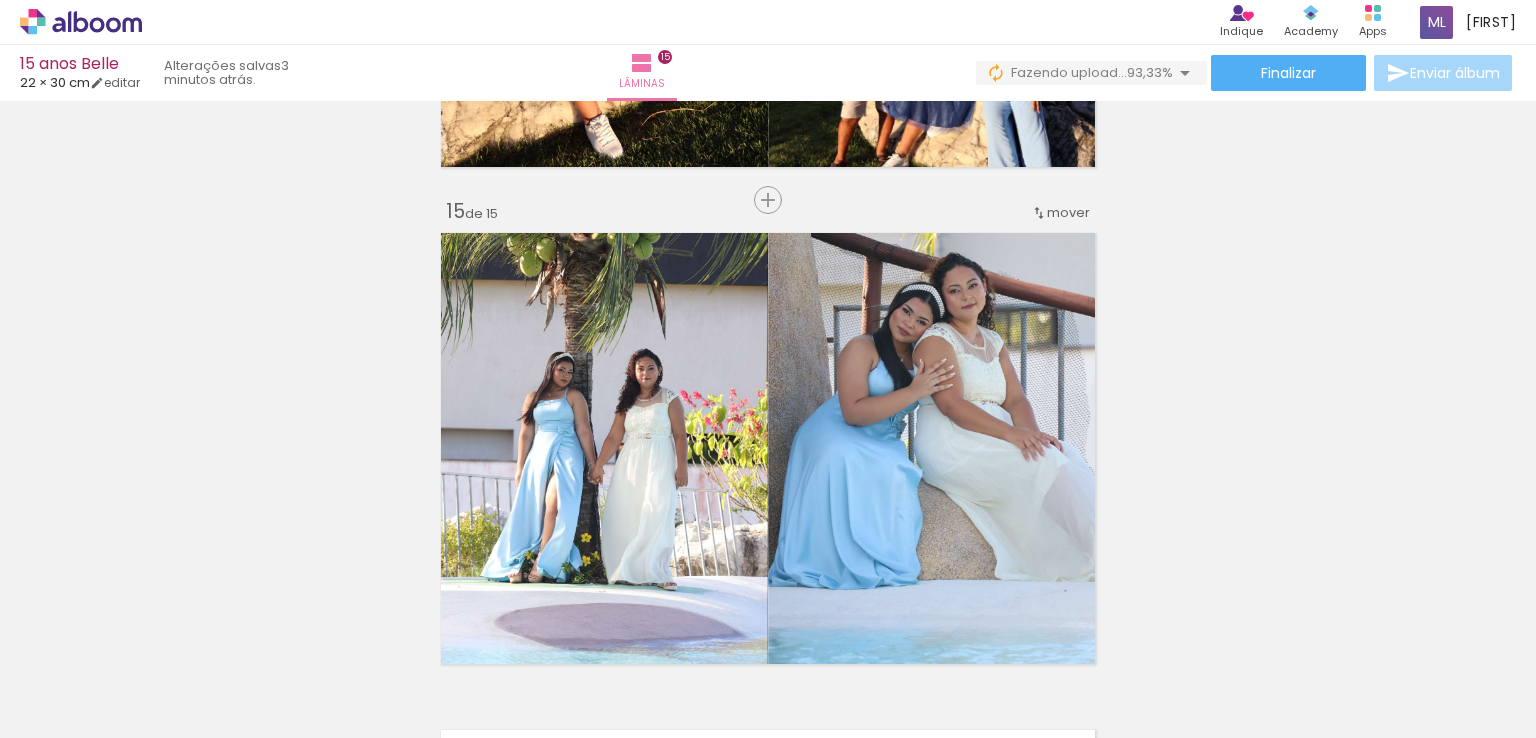 scroll, scrollTop: 6920, scrollLeft: 0, axis: vertical 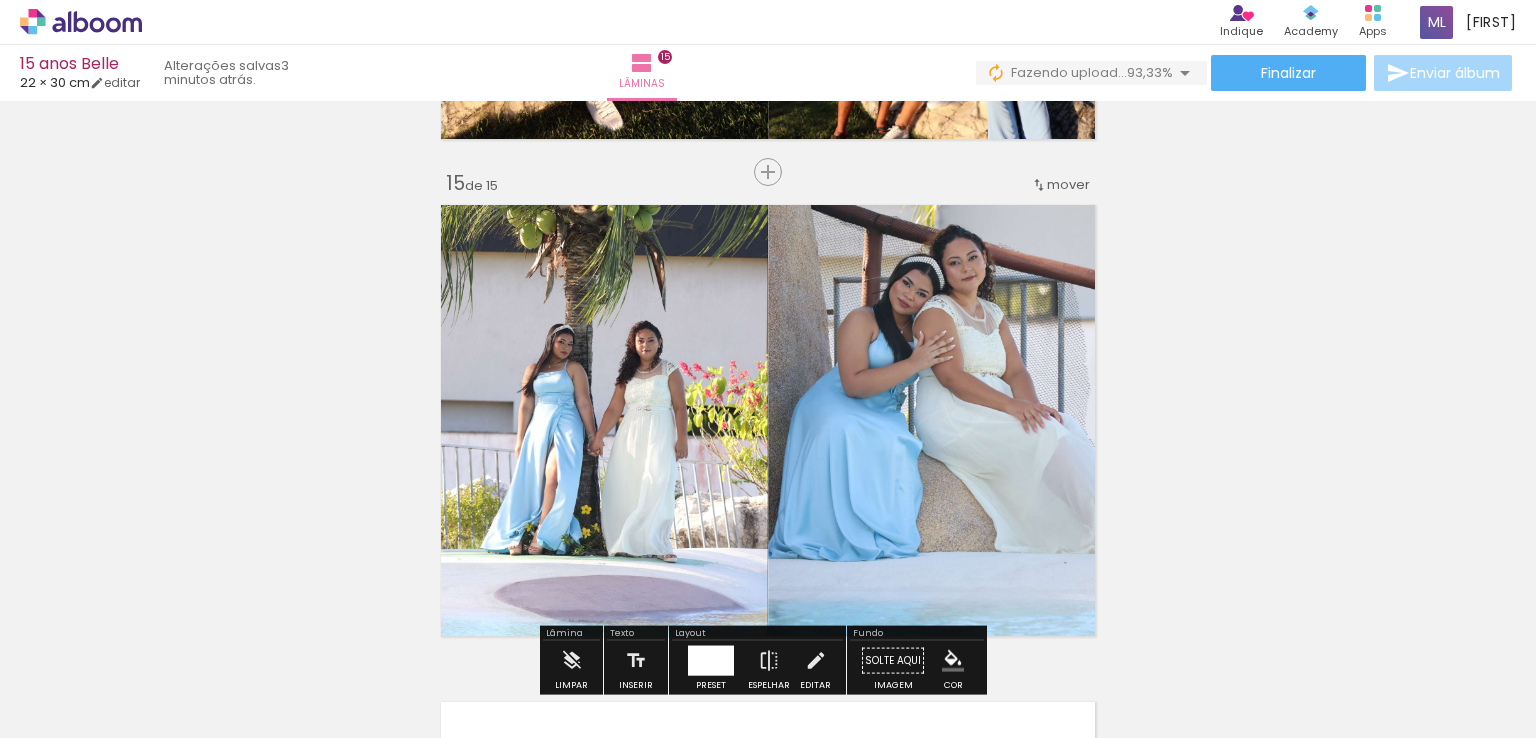 click on "mover" at bounding box center [1068, 184] 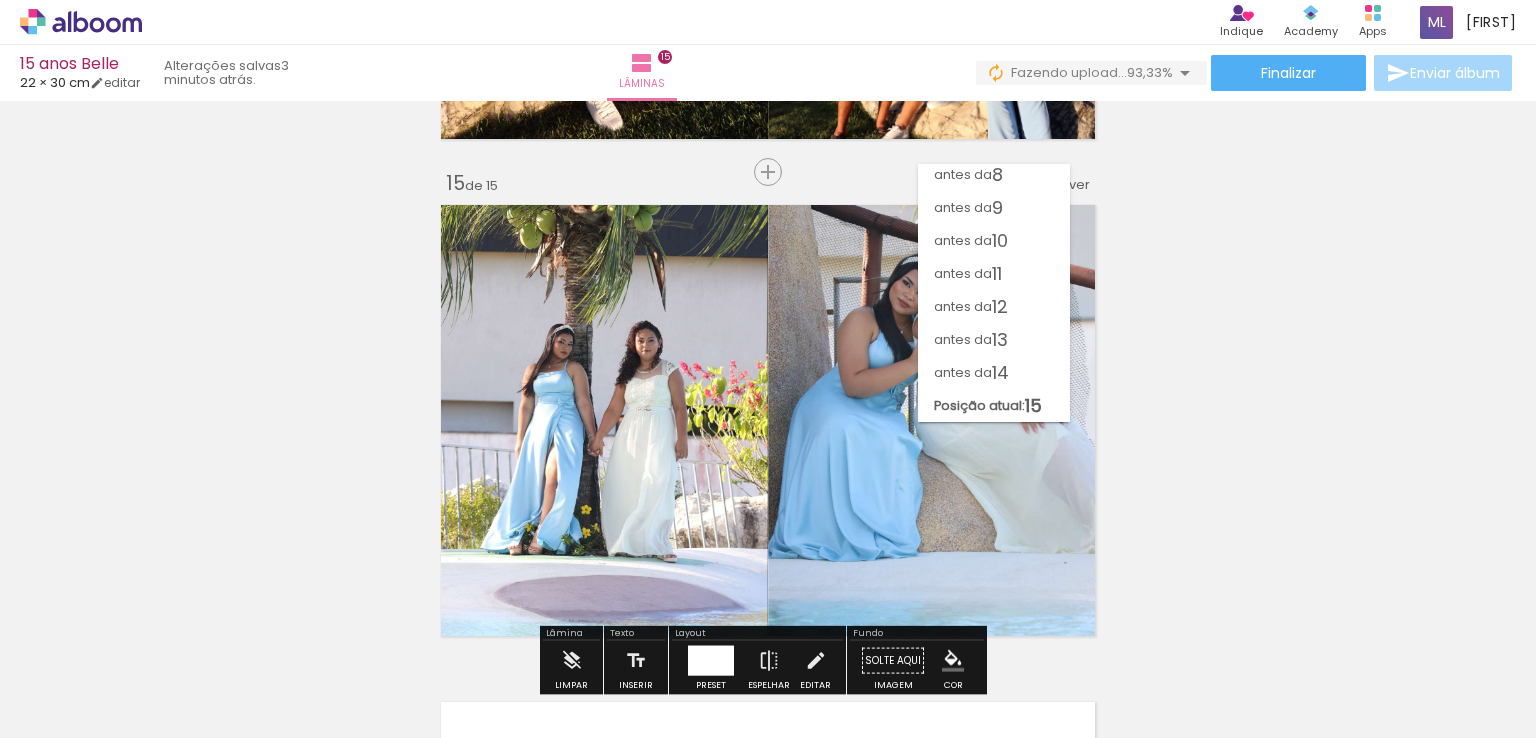 scroll, scrollTop: 236, scrollLeft: 0, axis: vertical 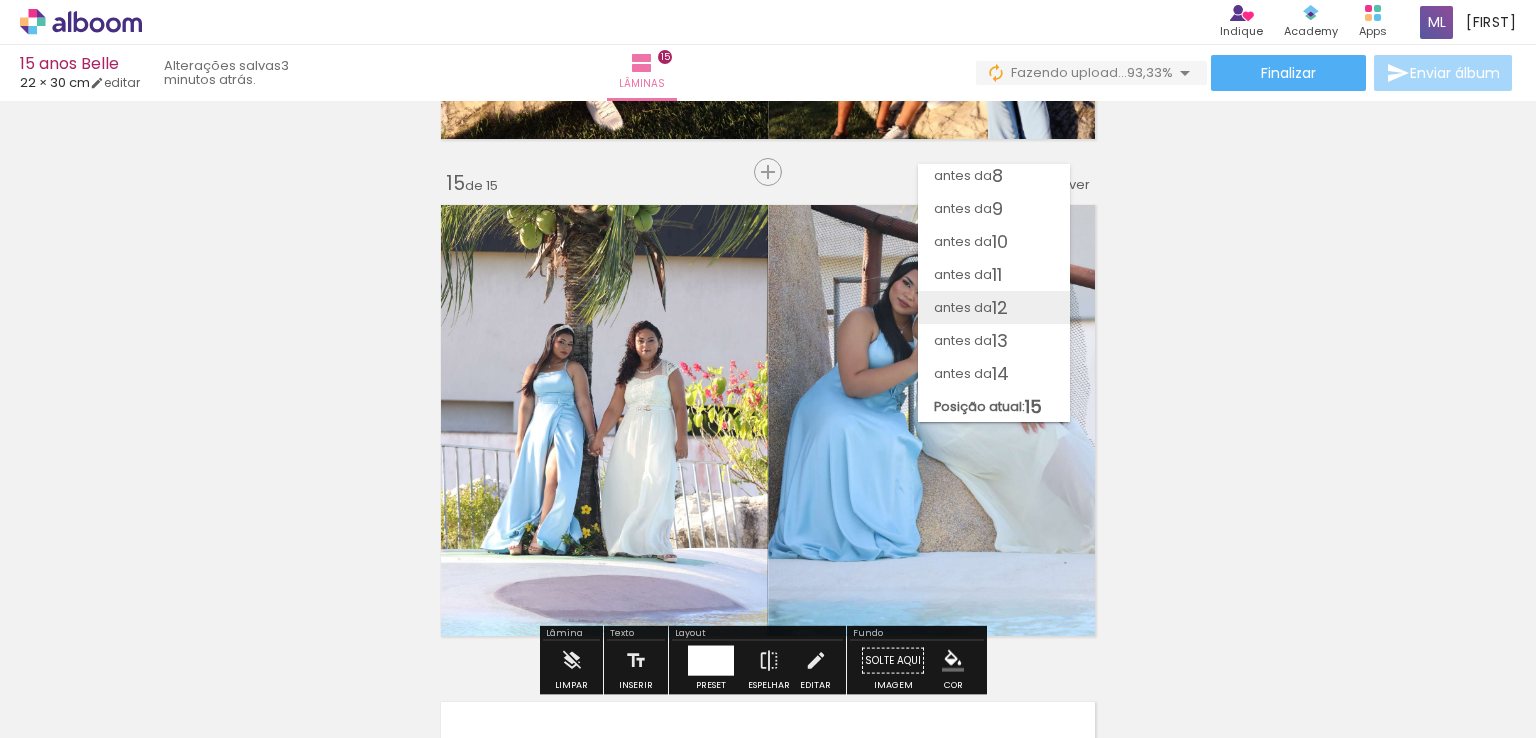 click on "12" at bounding box center (1000, 307) 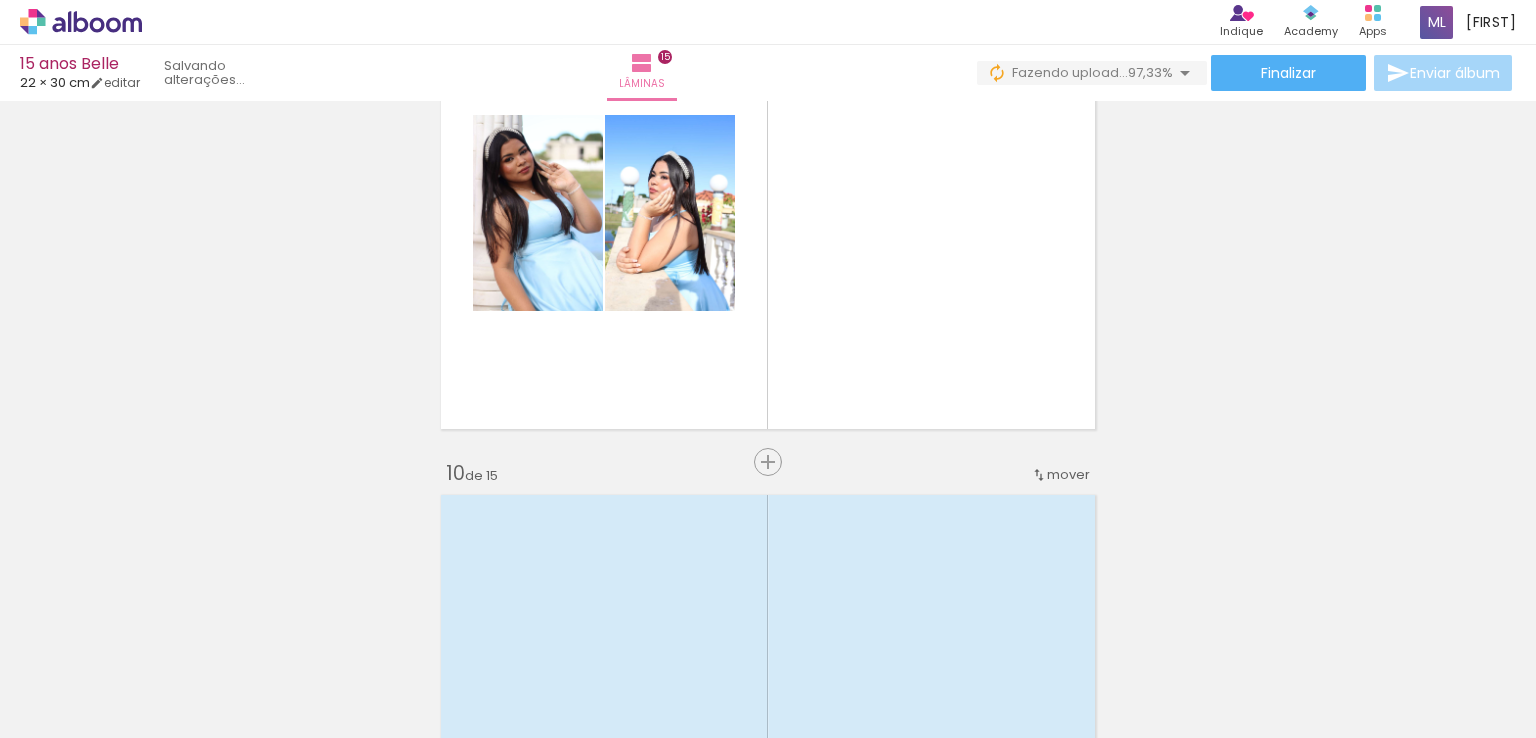 scroll, scrollTop: 4146, scrollLeft: 0, axis: vertical 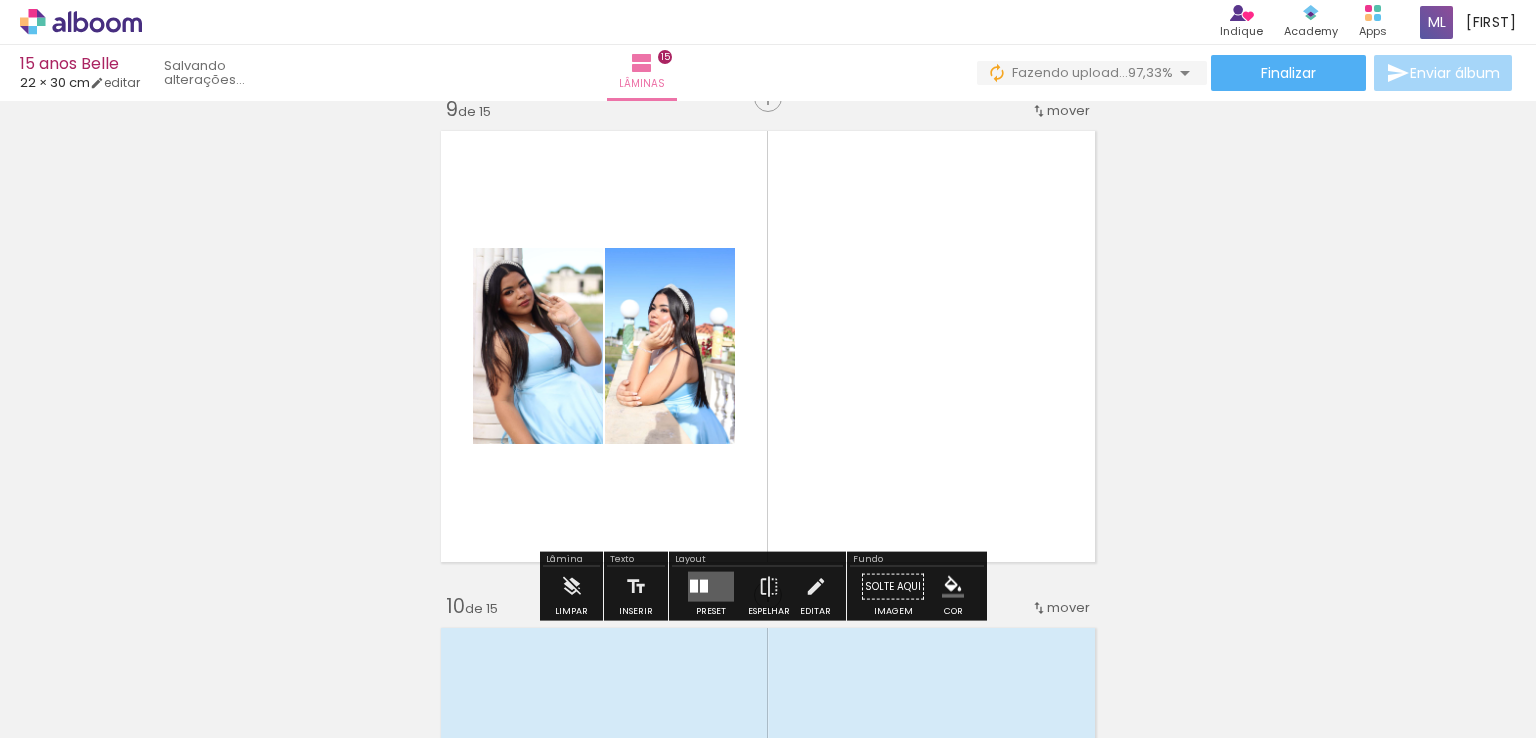 click on "Largura Cor" at bounding box center (537, 300) 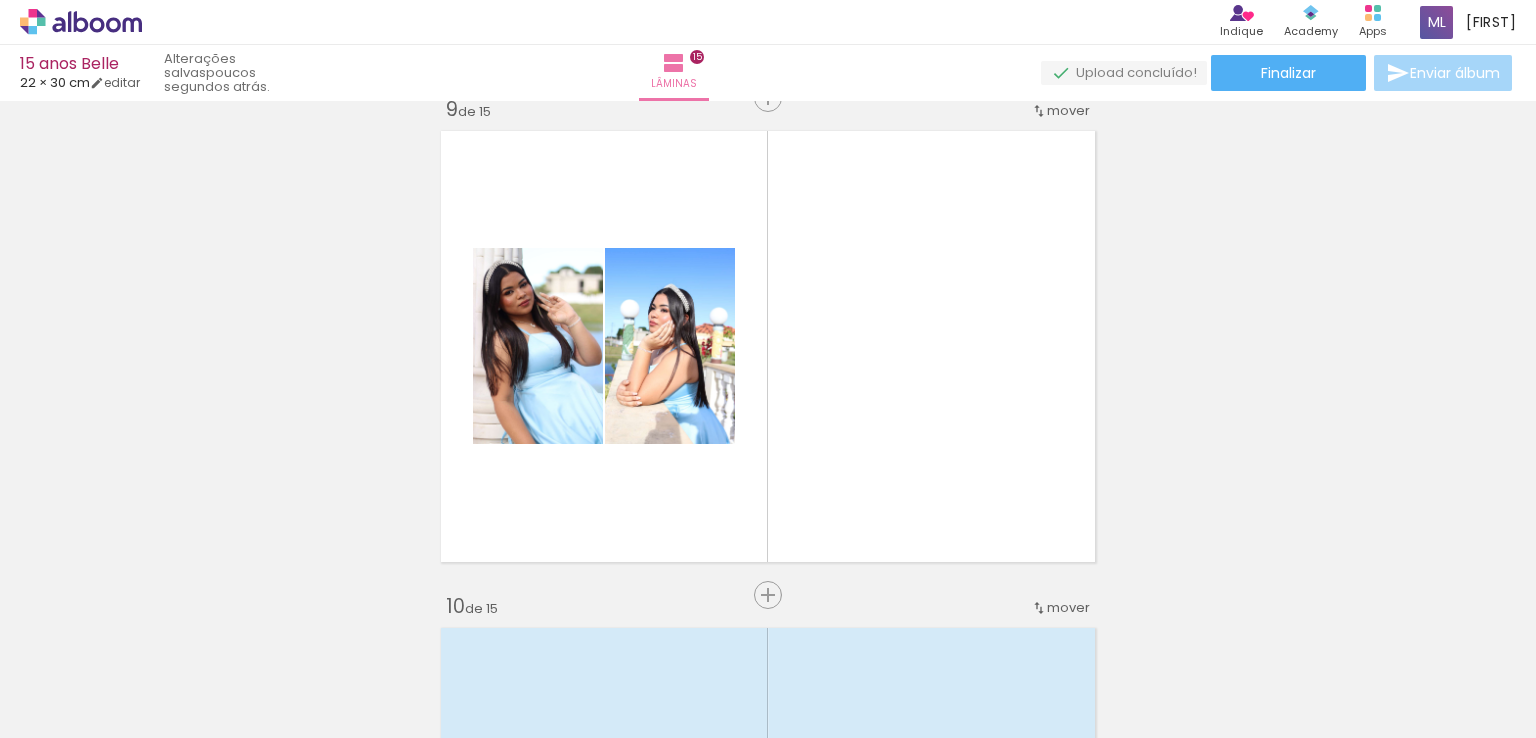 scroll, scrollTop: 0, scrollLeft: 2984, axis: horizontal 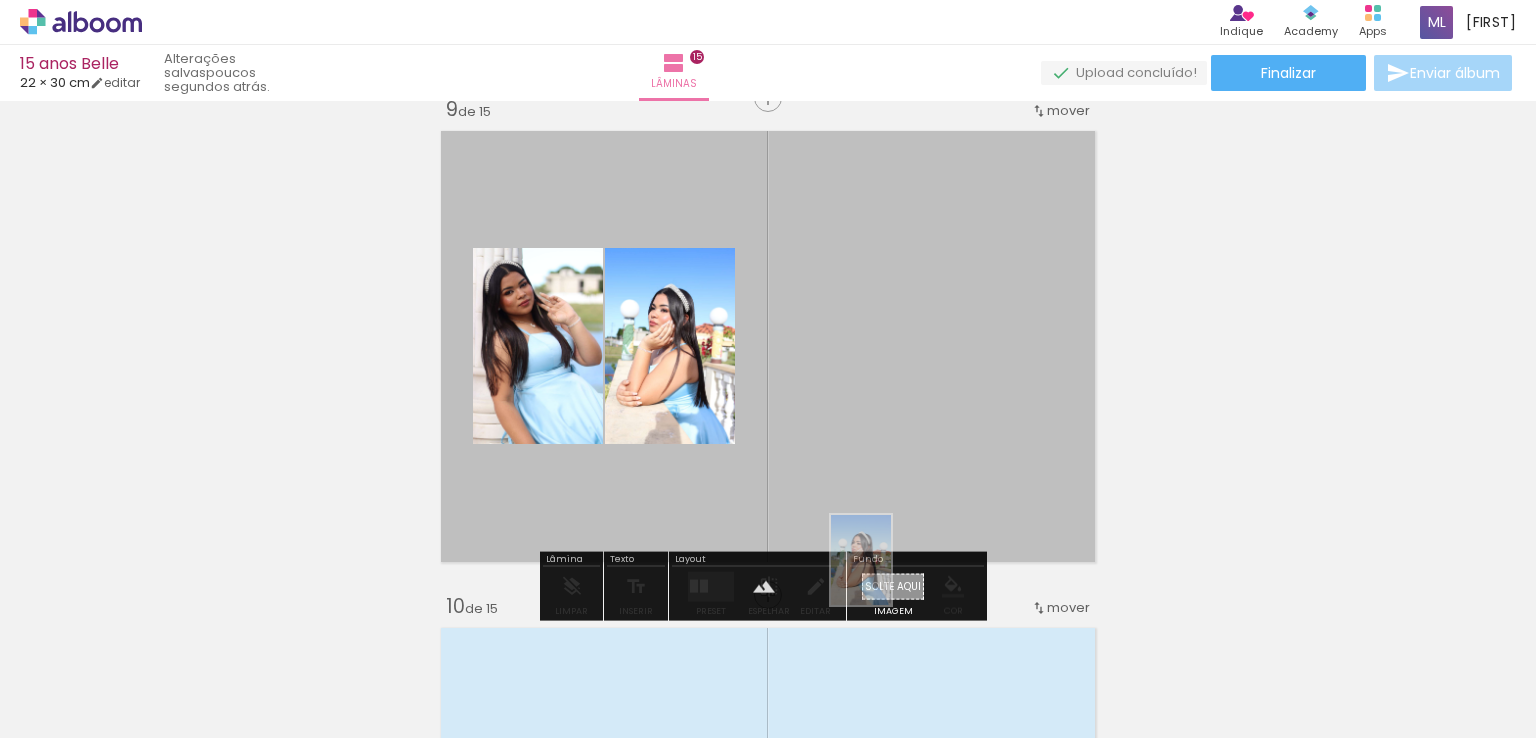 drag, startPoint x: 815, startPoint y: 672, endPoint x: 890, endPoint y: 577, distance: 121.037186 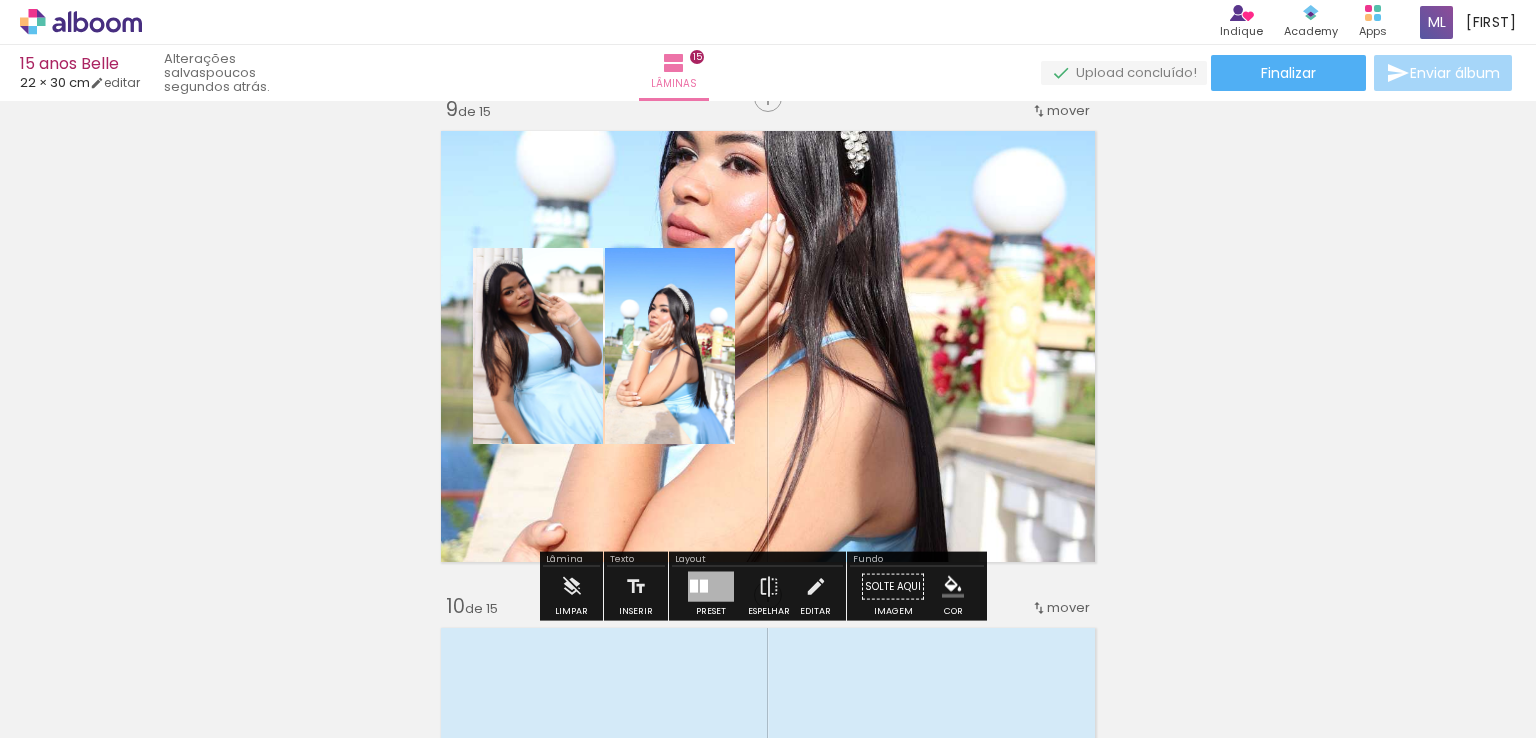 drag, startPoint x: 849, startPoint y: 314, endPoint x: 851, endPoint y: 397, distance: 83.02409 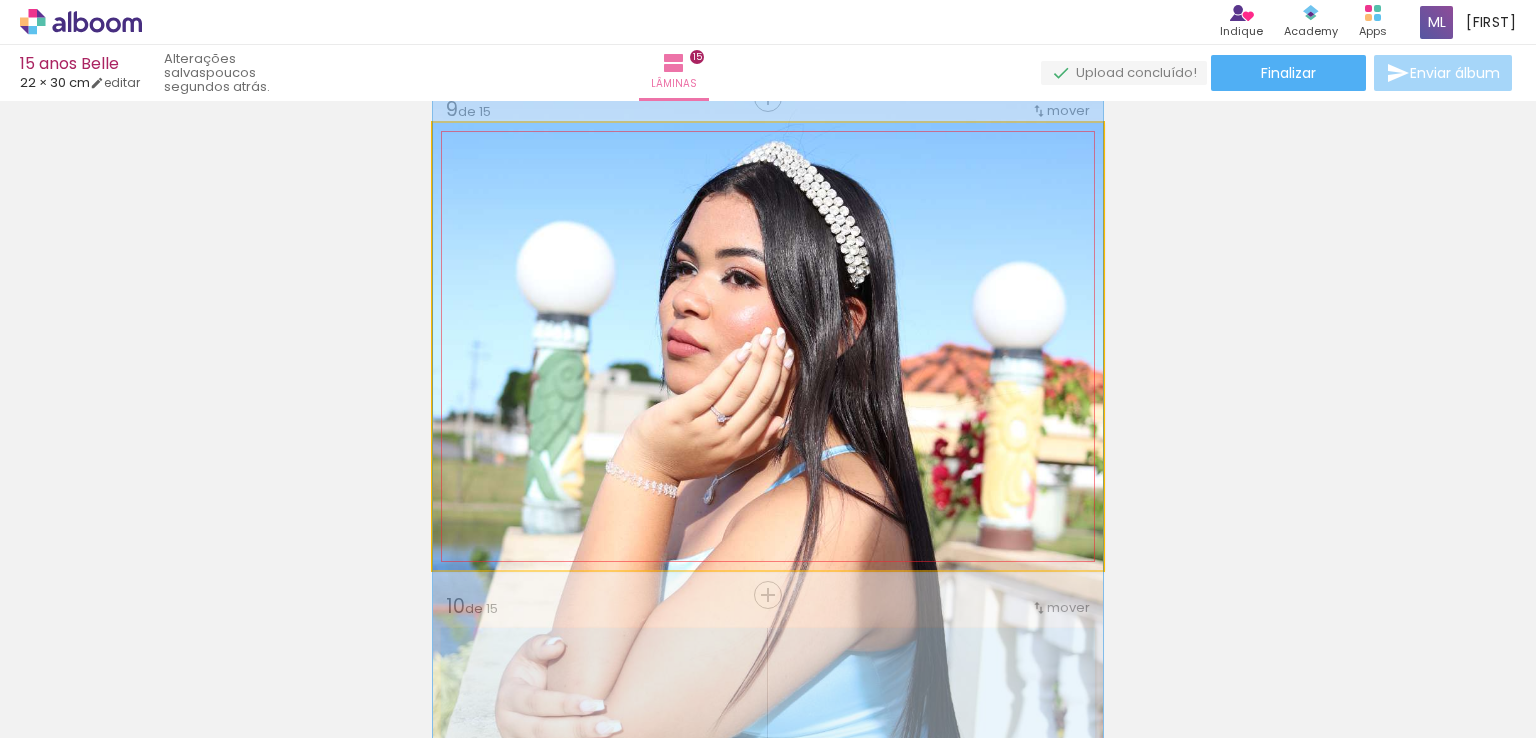 drag, startPoint x: 835, startPoint y: 320, endPoint x: 923, endPoint y: 434, distance: 144.01389 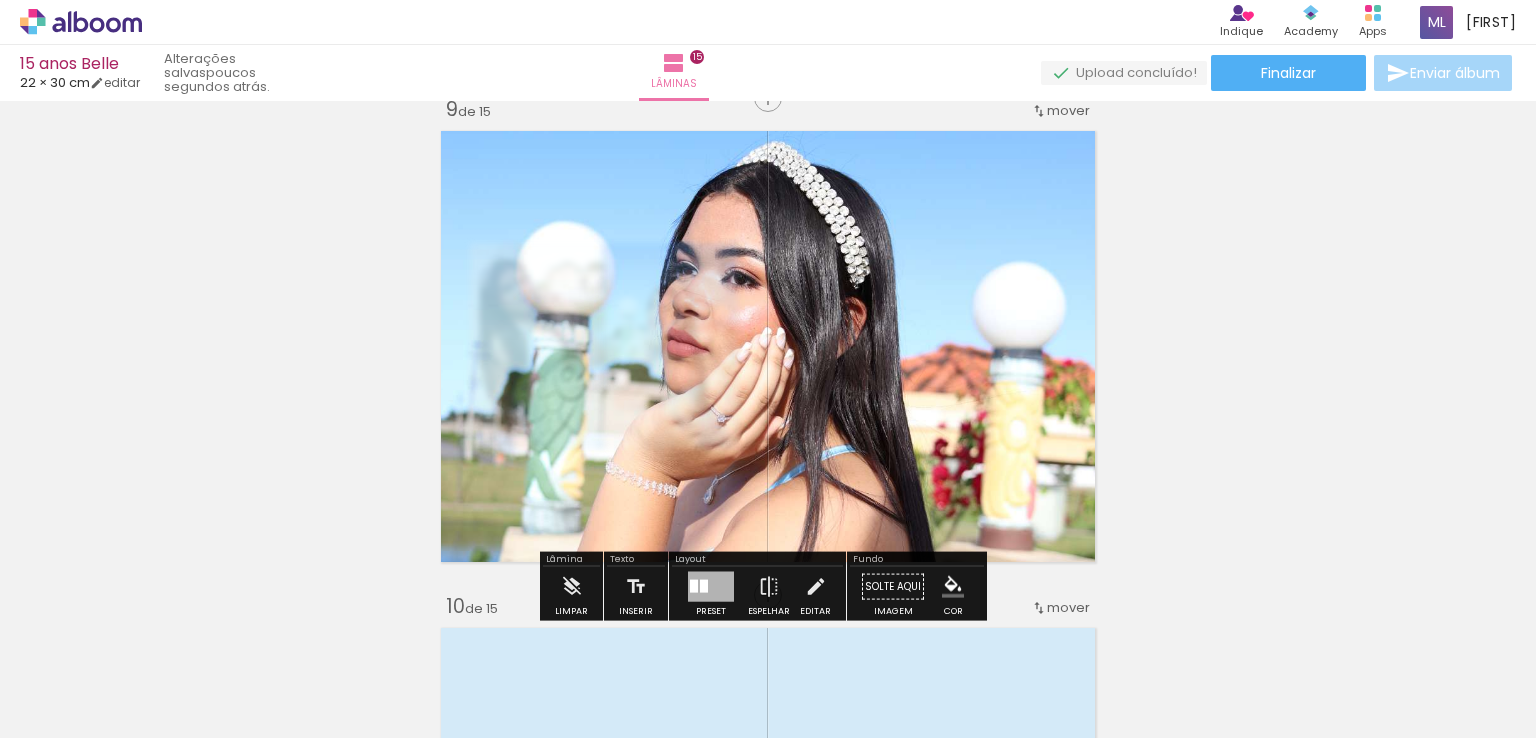 click on "Inserir lâmina 1  de 15  Inserir lâmina 2  de 15  Inserir lâmina 3  de 15  Inserir lâmina 4  de 15  Inserir lâmina 5  de 15  Inserir lâmina 6  de 15  Inserir lâmina 7  de 15  Inserir lâmina 8  de 15  Inserir lâmina 9  de 15  Inserir lâmina 10  de 15  Inserir lâmina 11  de 15  Inserir lâmina 12  de 15  Inserir lâmina 13  de 15  Inserir lâmina 14  de 15  Inserir lâmina 15  de 15 O Designbox precisará aumentar a sua imagem em 266% para exportar para impressão." at bounding box center [768, 72] 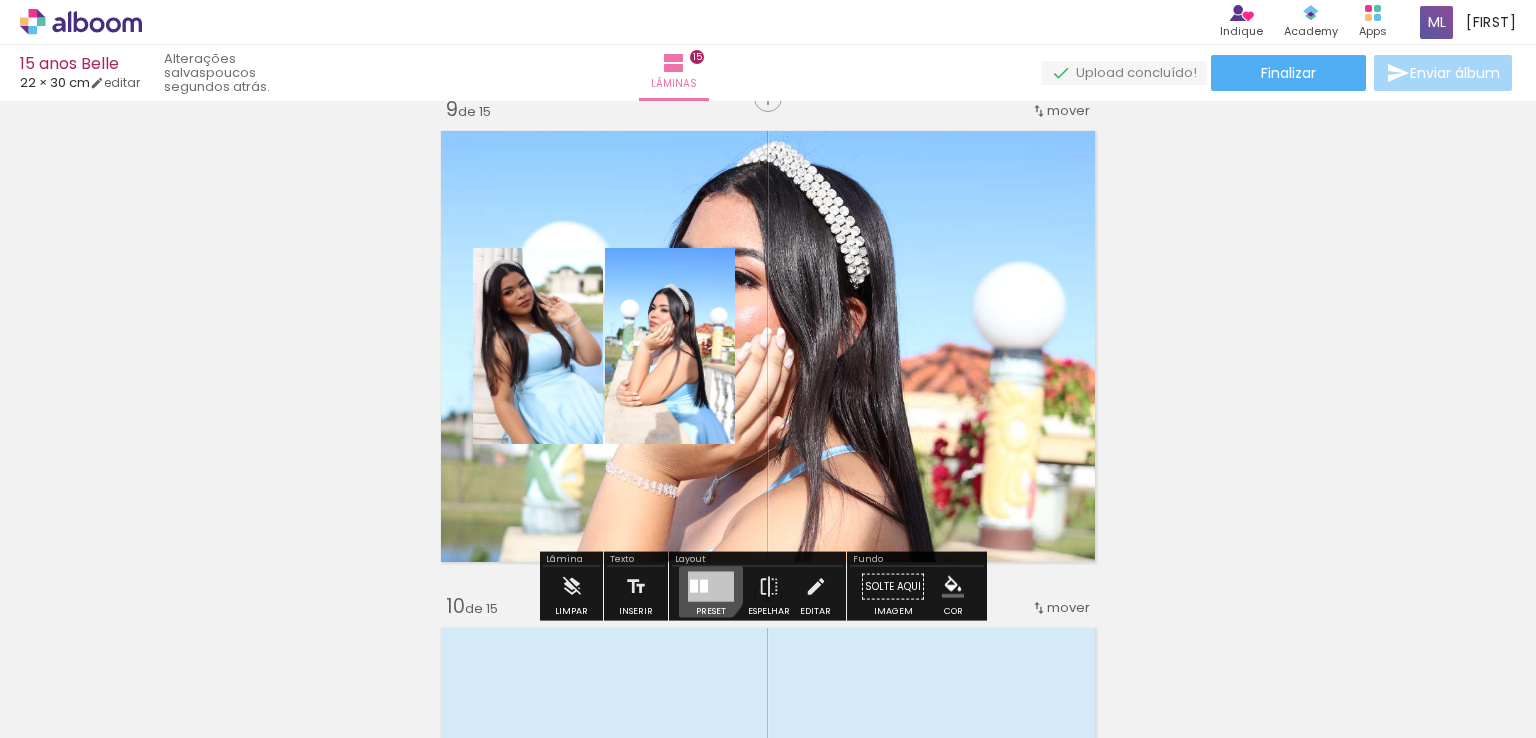click at bounding box center (704, 586) 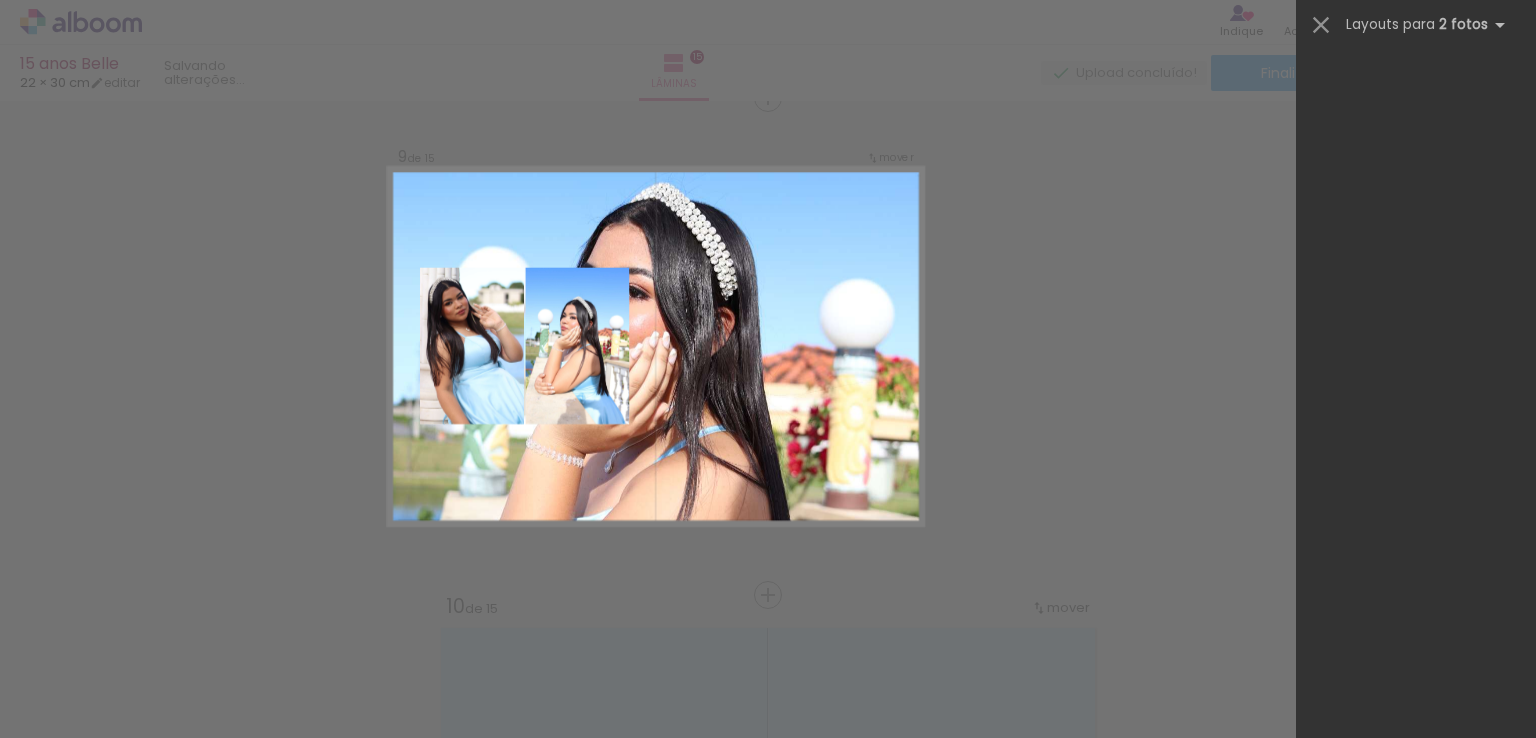 scroll, scrollTop: 0, scrollLeft: 0, axis: both 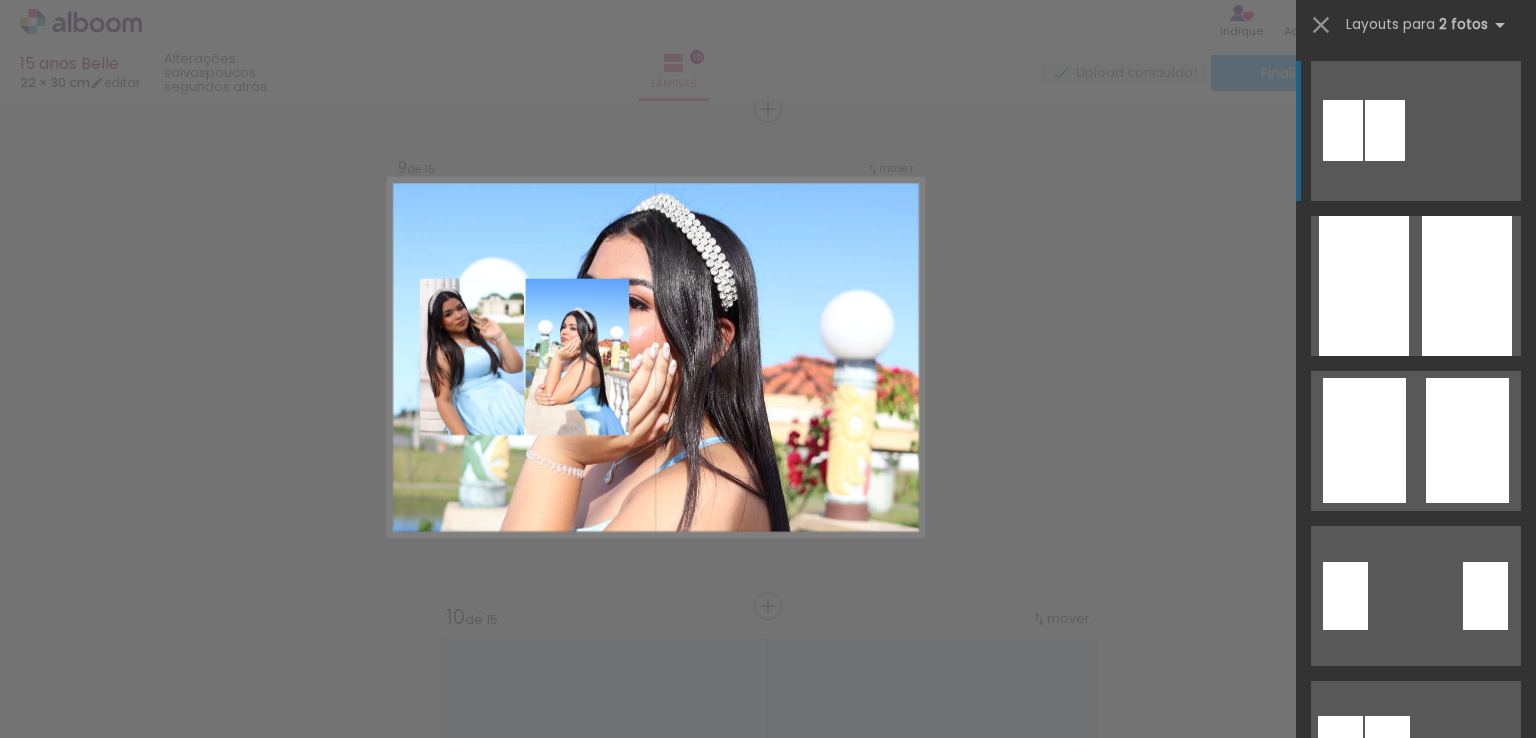 click on "Confirmar Cancelar" at bounding box center (768, 100) 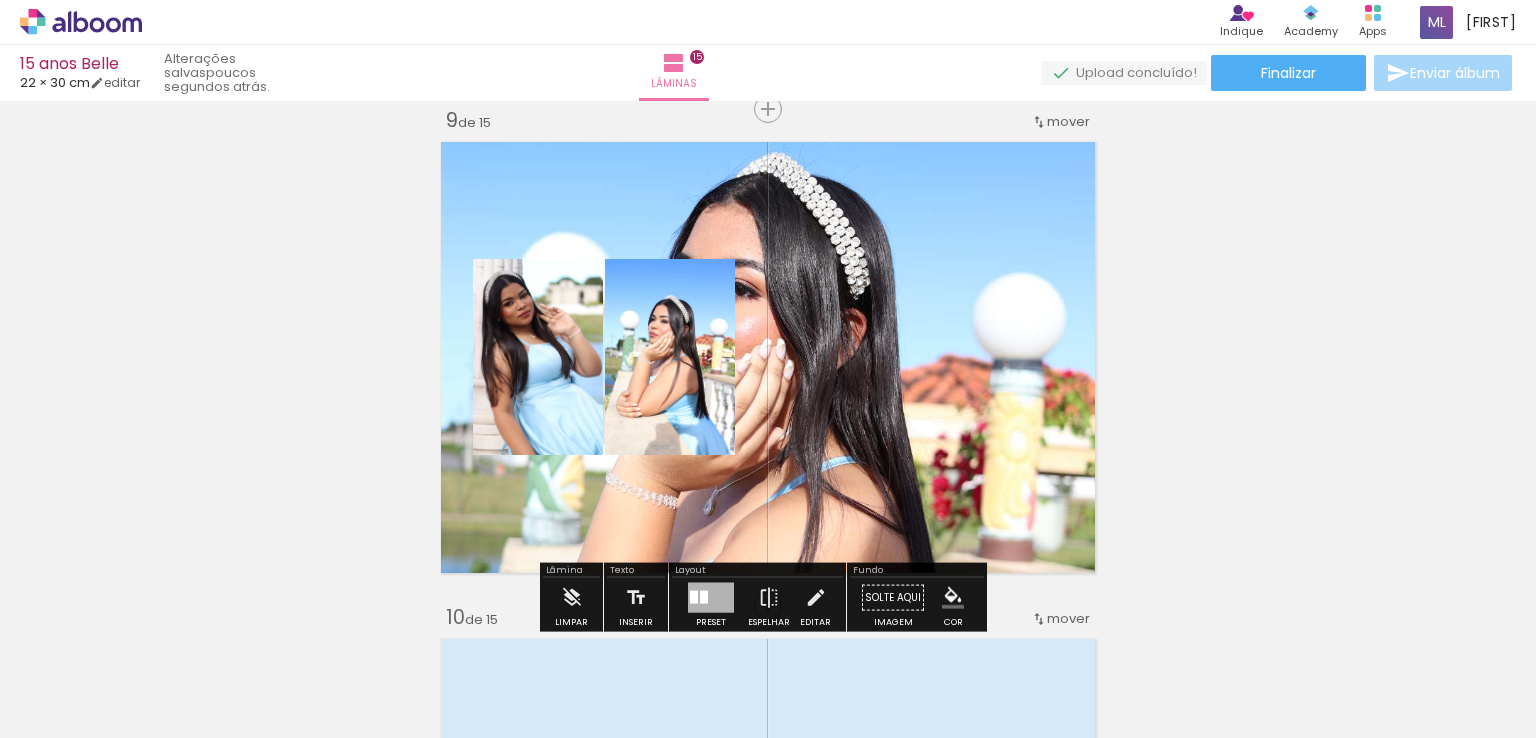 drag, startPoint x: 980, startPoint y: 441, endPoint x: 667, endPoint y: 368, distance: 321.40005 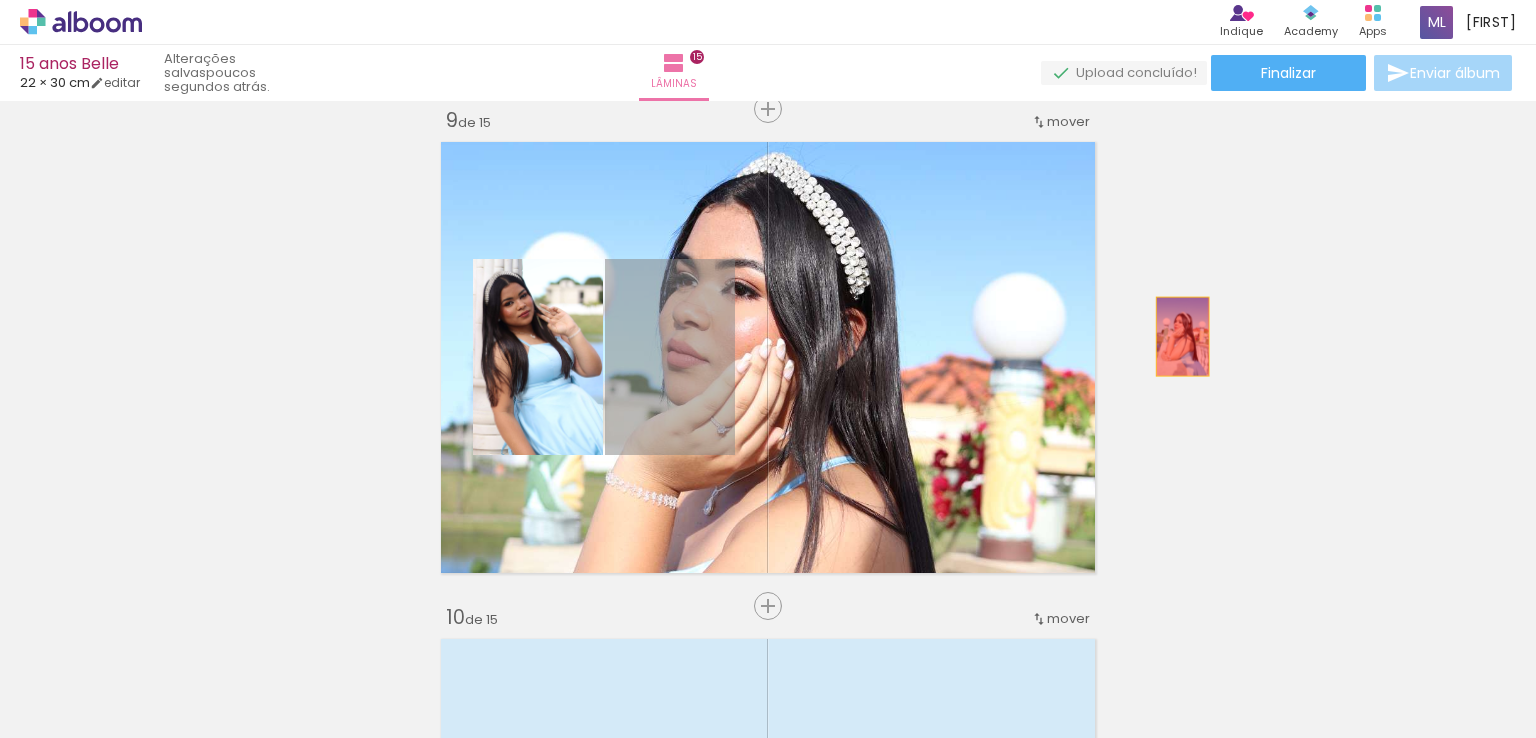 drag, startPoint x: 667, startPoint y: 368, endPoint x: 1272, endPoint y: 331, distance: 606.1304 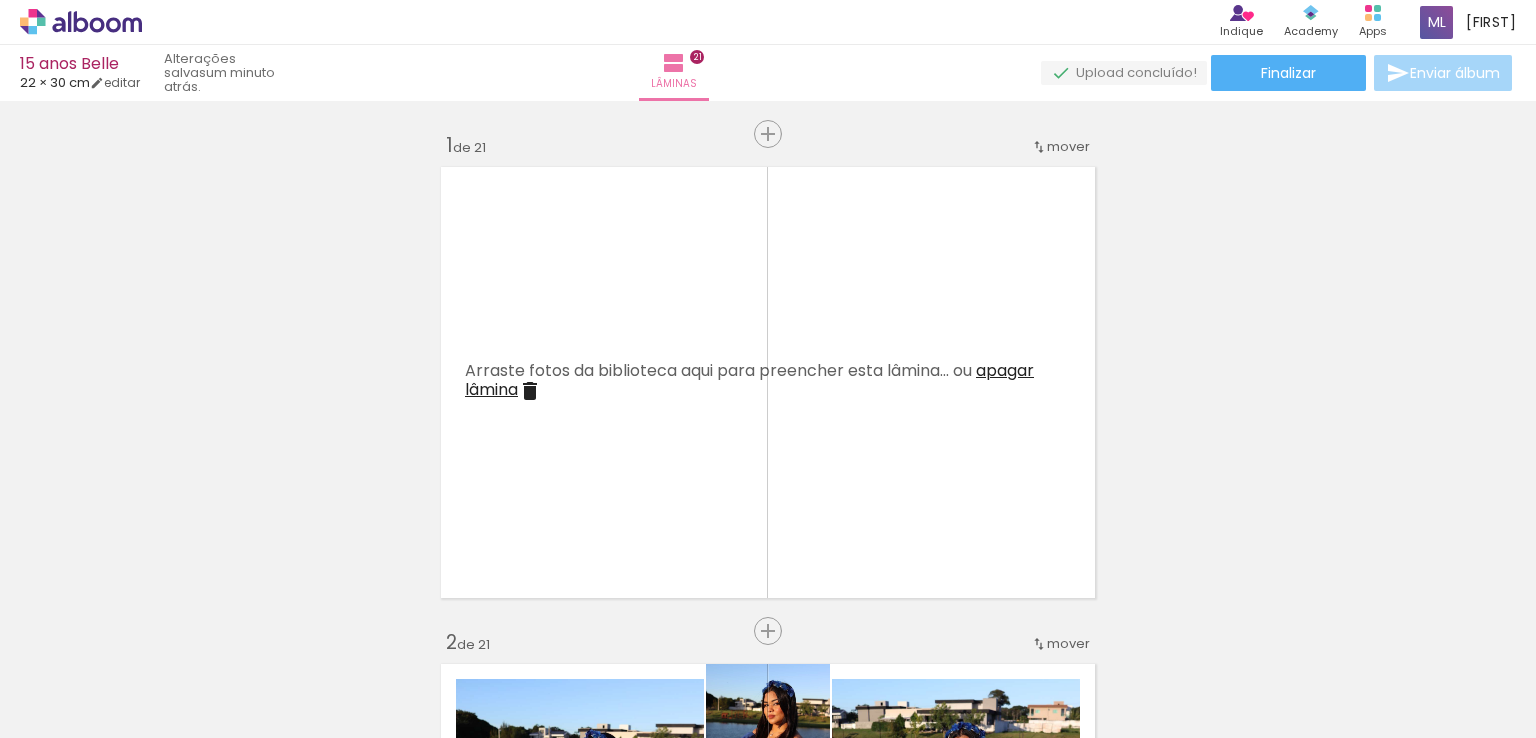 scroll, scrollTop: 0, scrollLeft: 0, axis: both 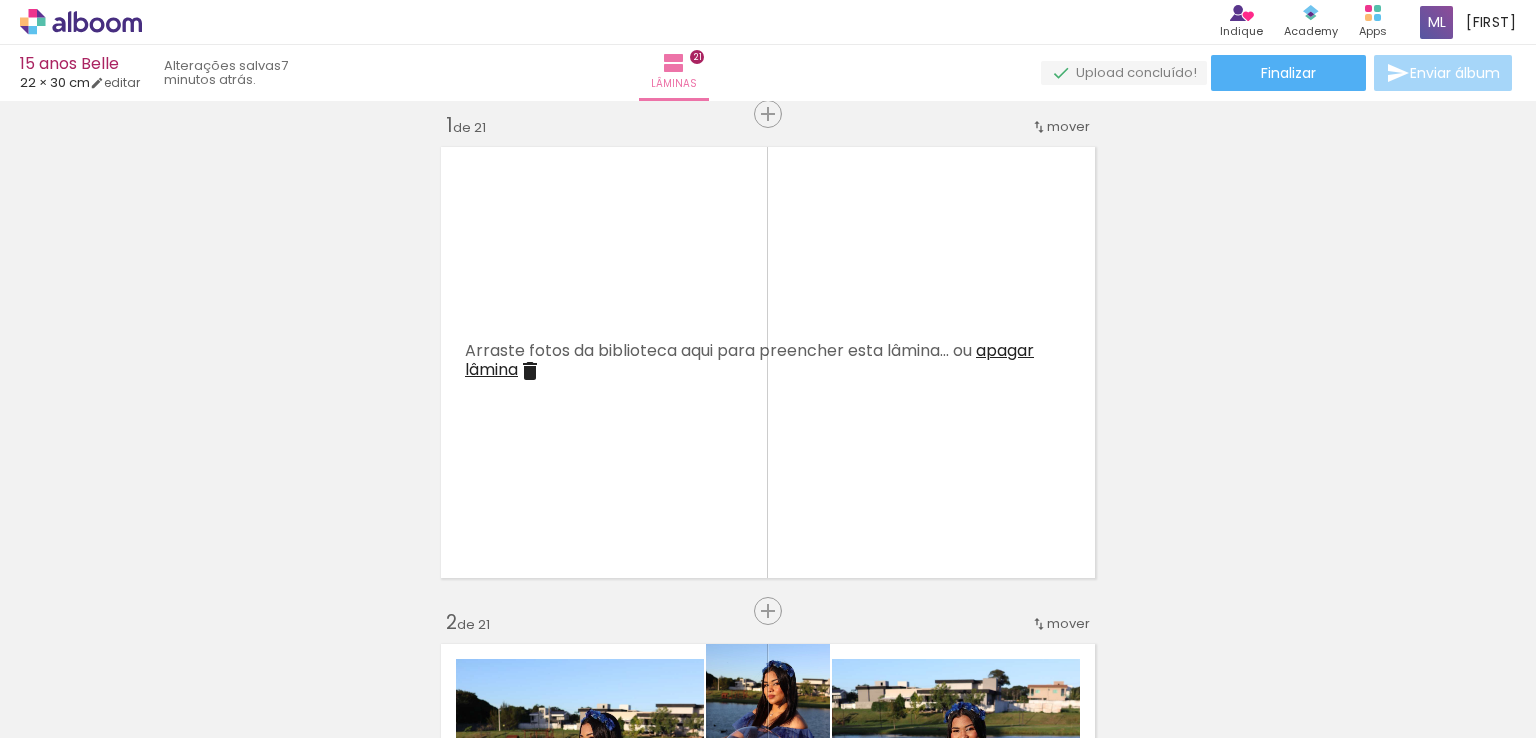 click on "Adicionar
Fotos" at bounding box center [71, 711] 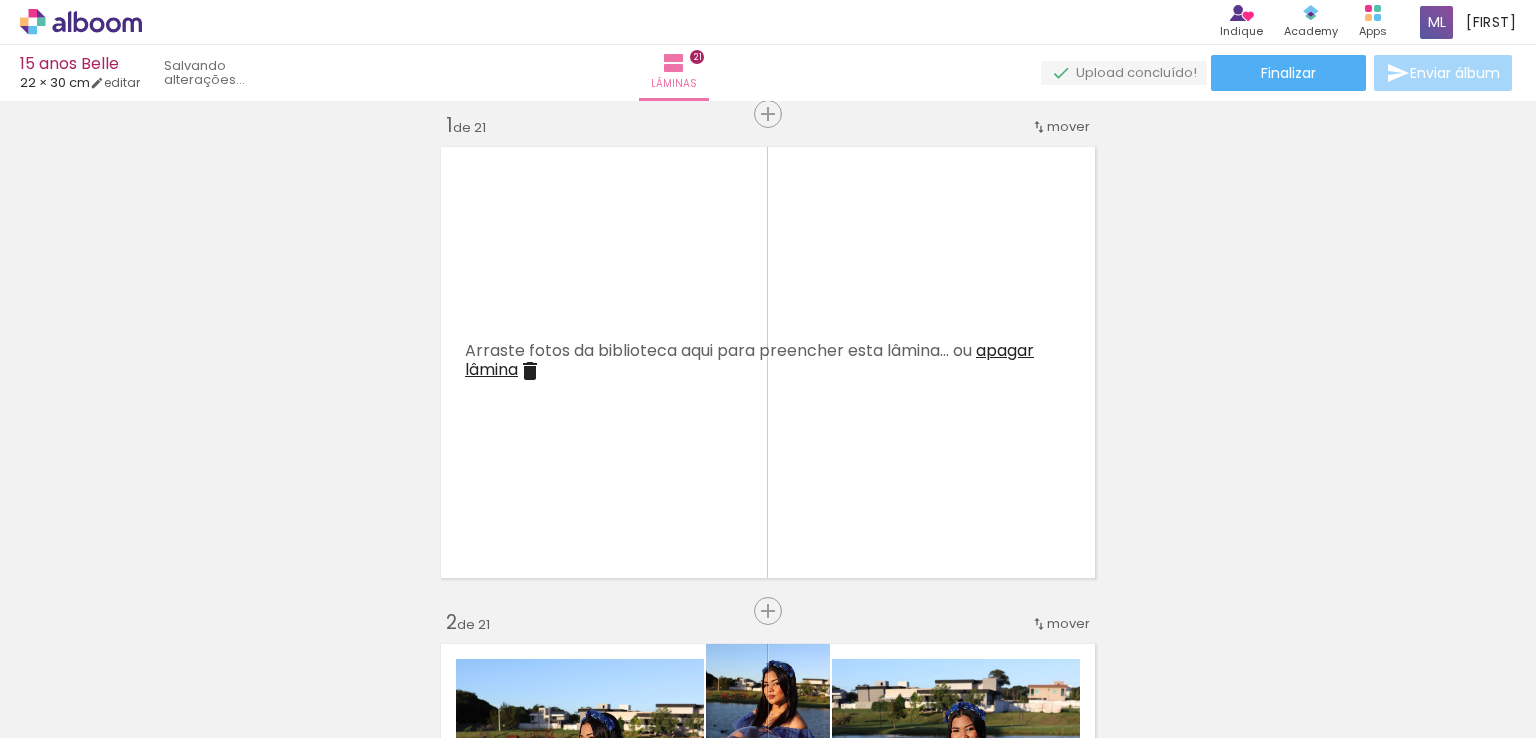 scroll, scrollTop: 0, scrollLeft: 7145, axis: horizontal 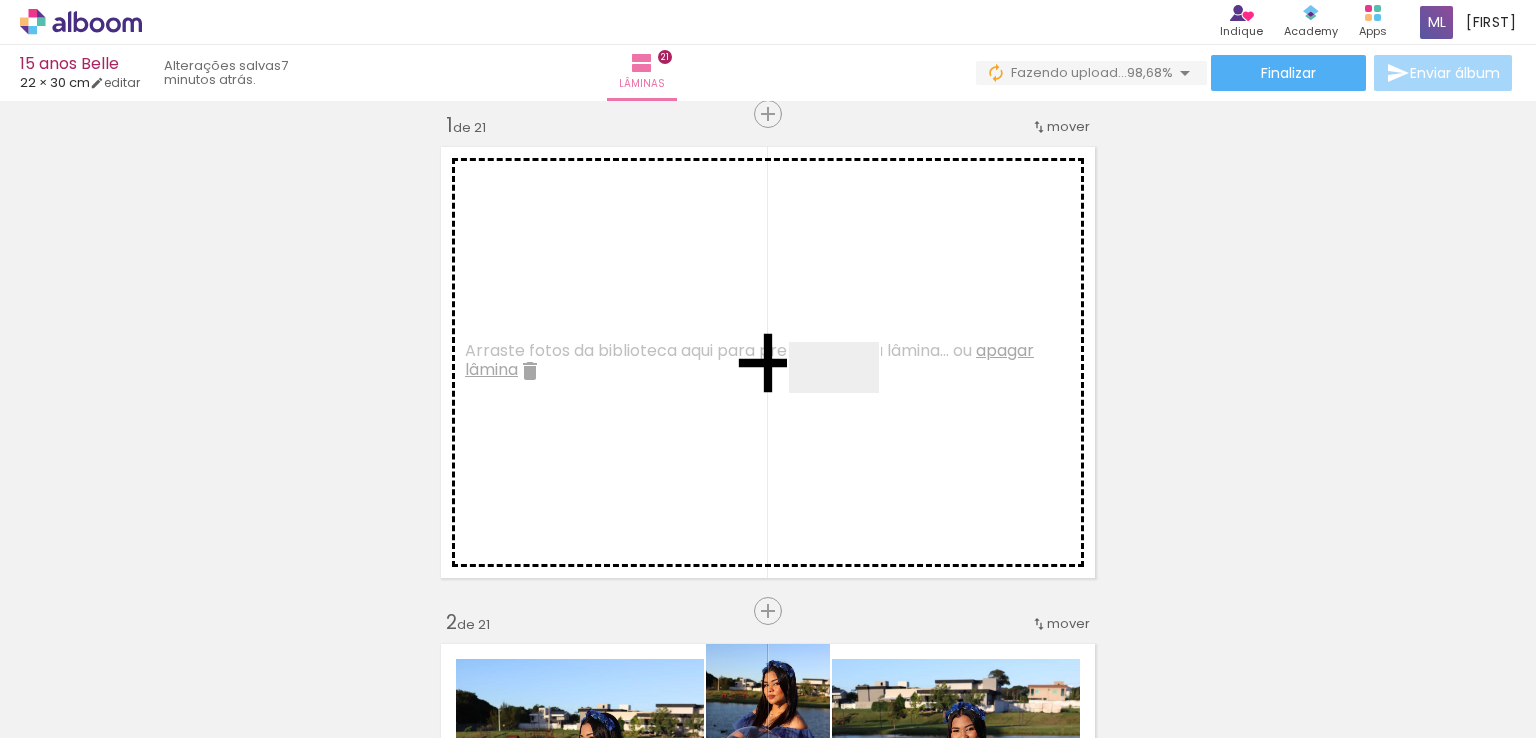 drag, startPoint x: 1452, startPoint y: 658, endPoint x: 739, endPoint y: 343, distance: 779.48315 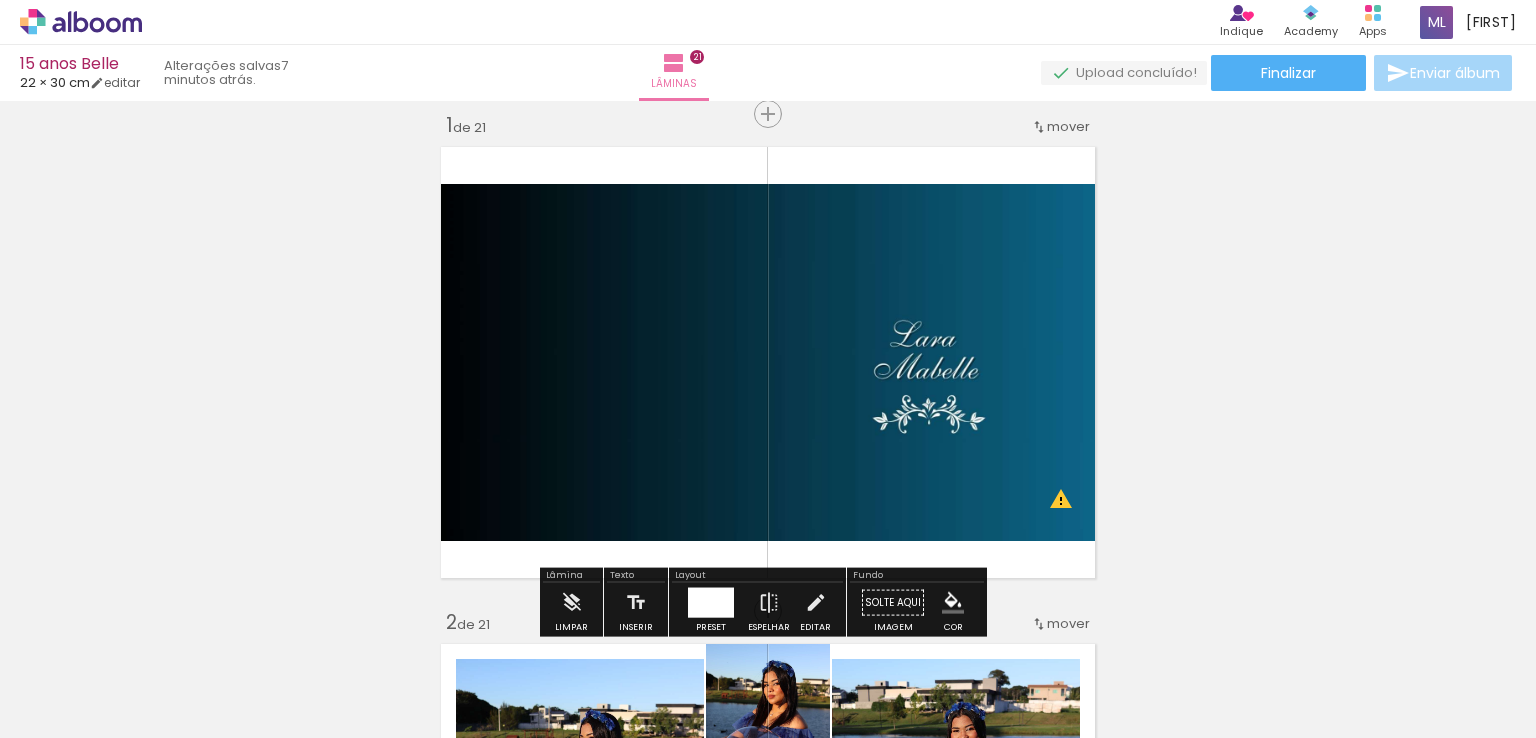 click on "P&B" at bounding box center [0, 0] 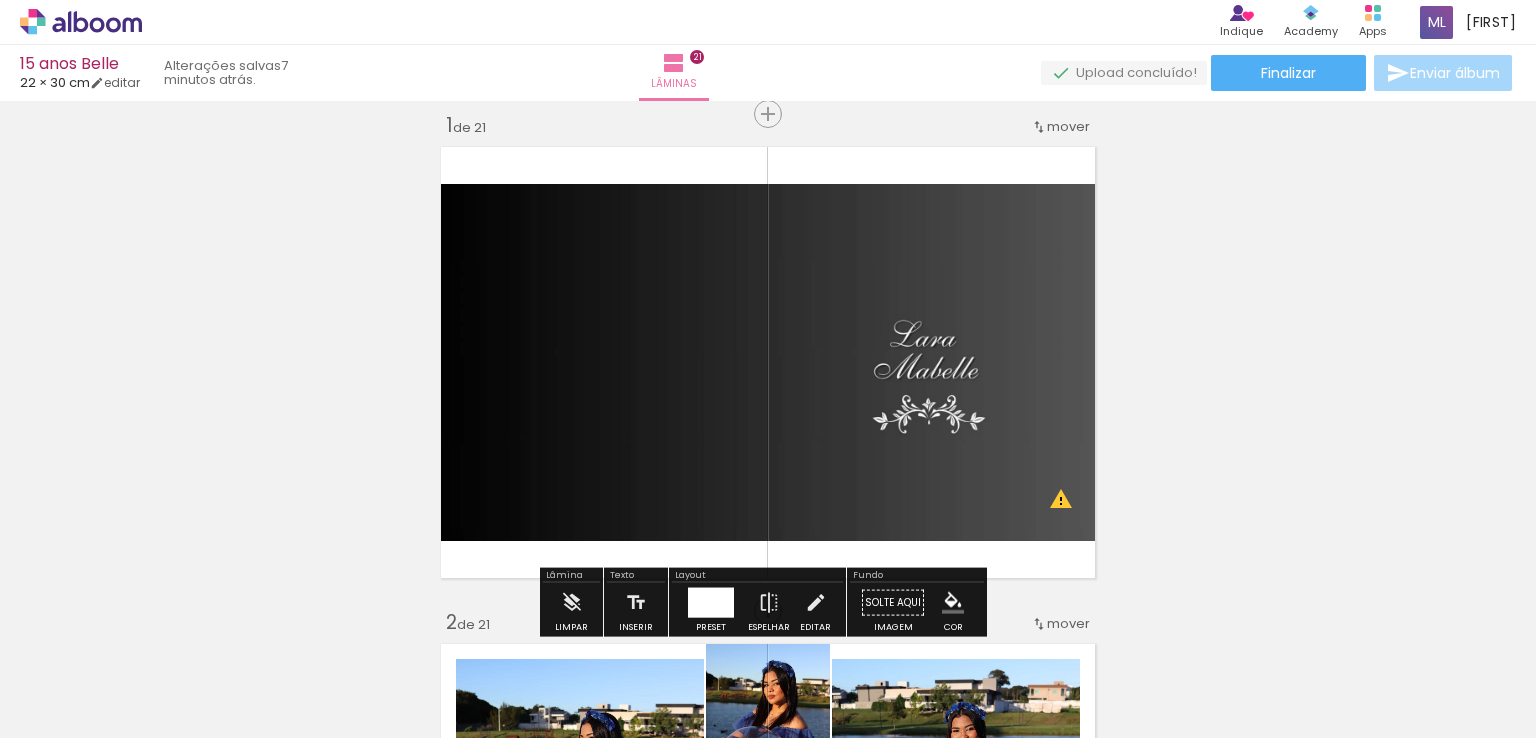 click on "P&B" at bounding box center (0, 0) 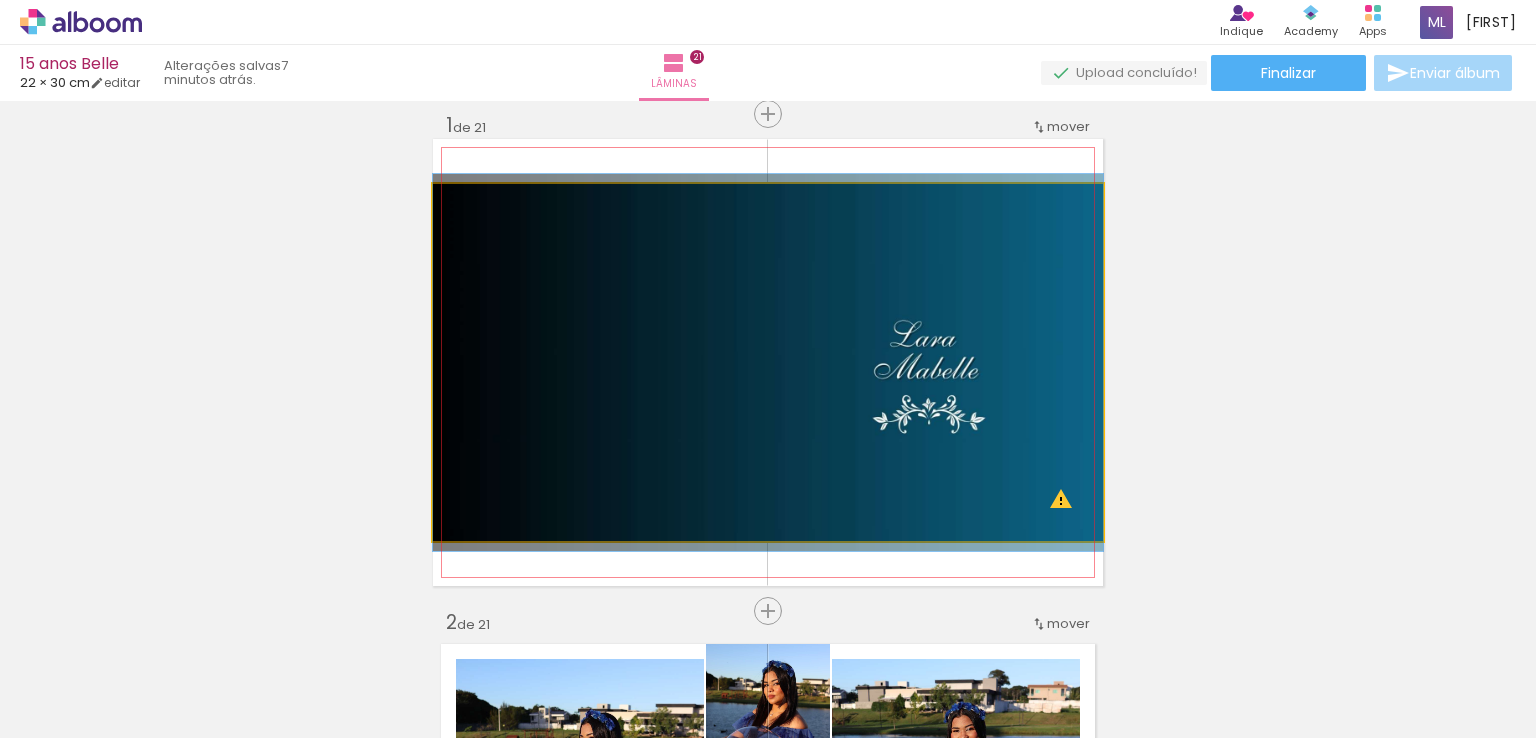 click 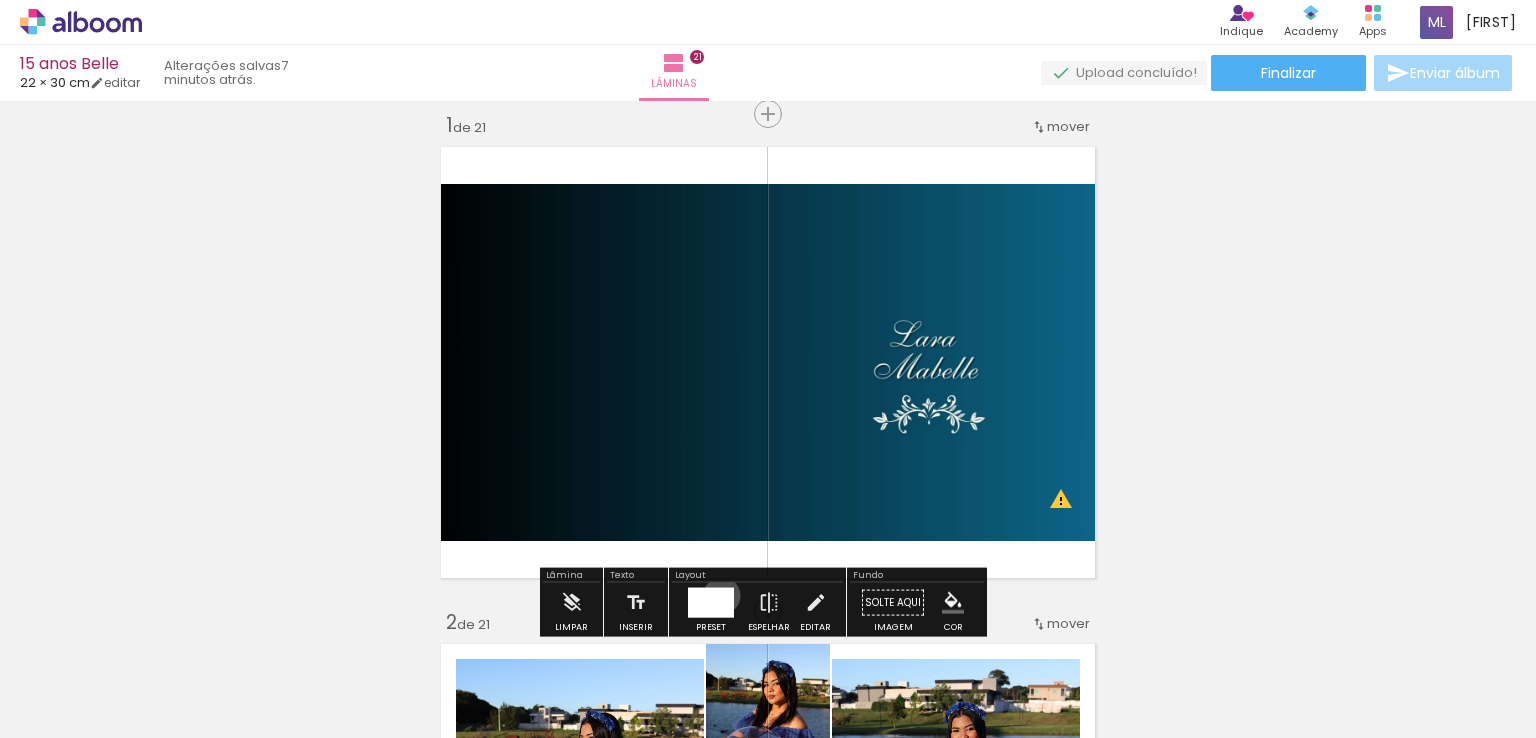 click at bounding box center [711, 603] 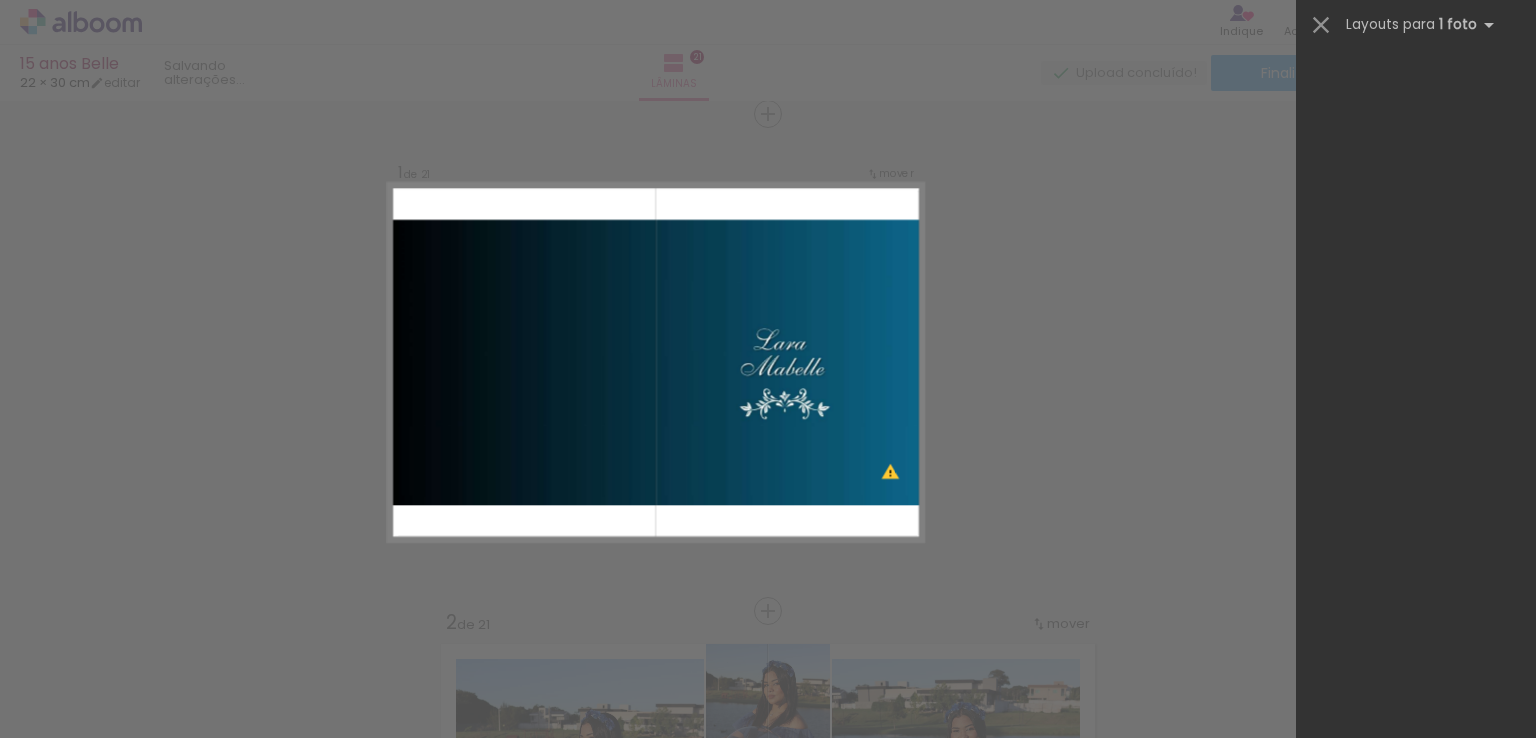 scroll, scrollTop: 0, scrollLeft: 0, axis: both 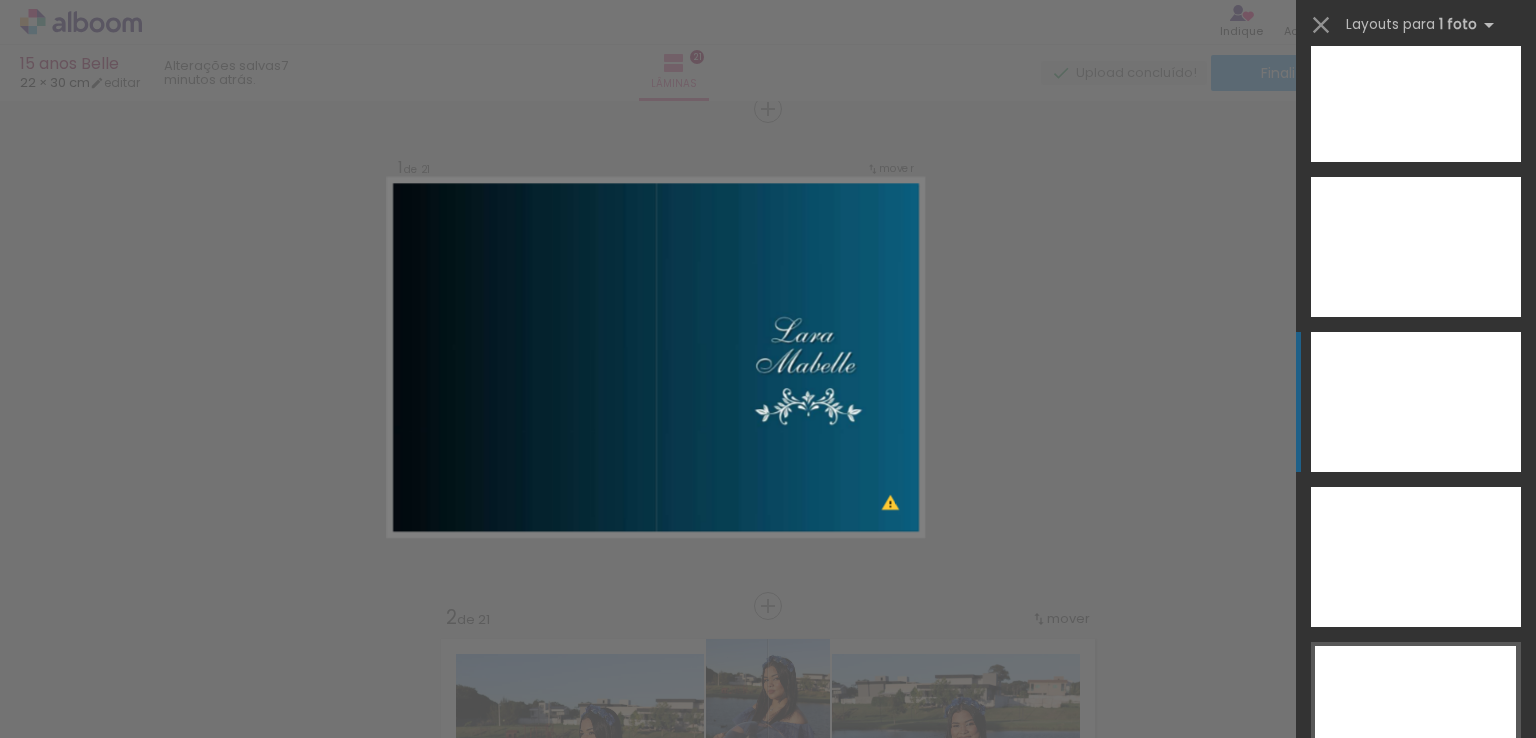 click at bounding box center [1416, 92] 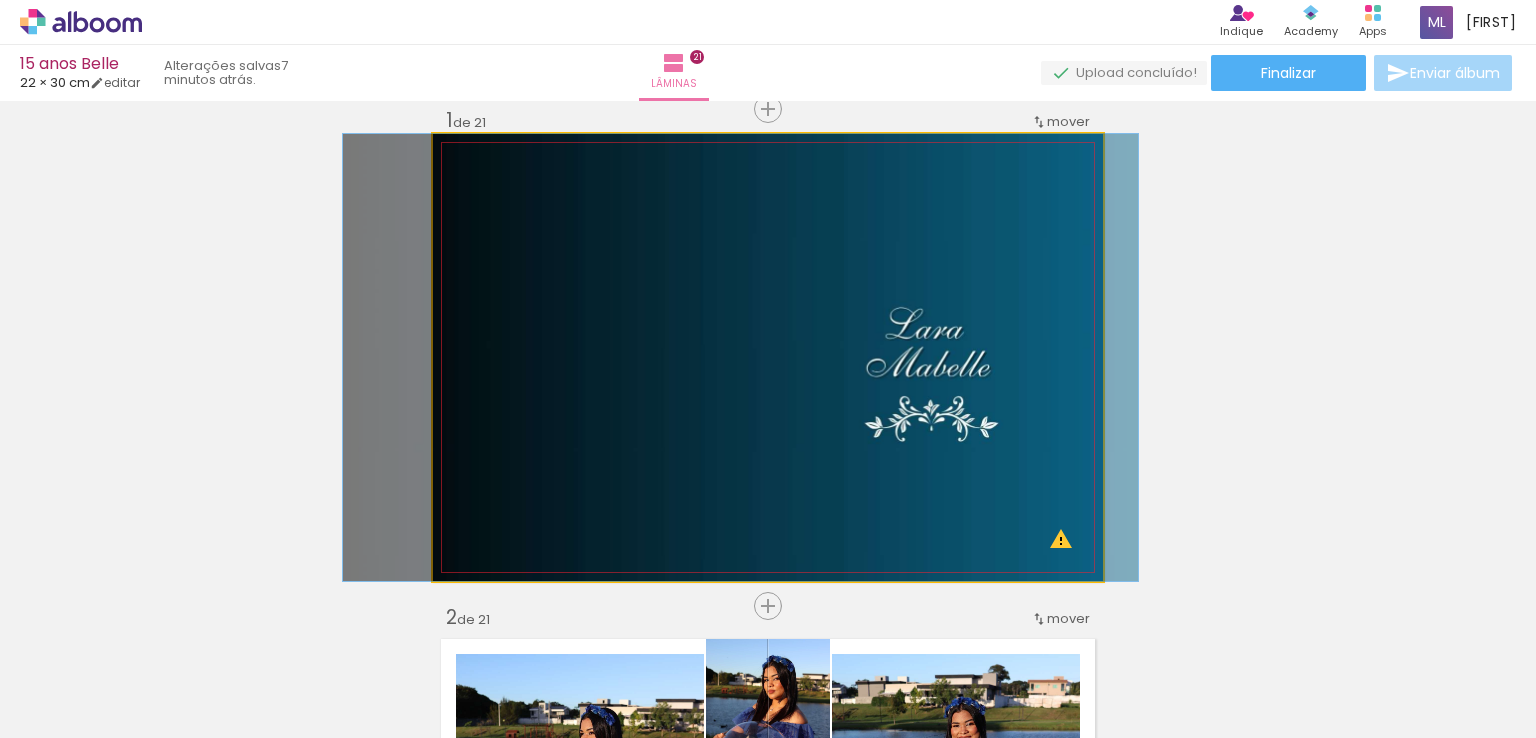 drag, startPoint x: 912, startPoint y: 348, endPoint x: 885, endPoint y: 341, distance: 27.89265 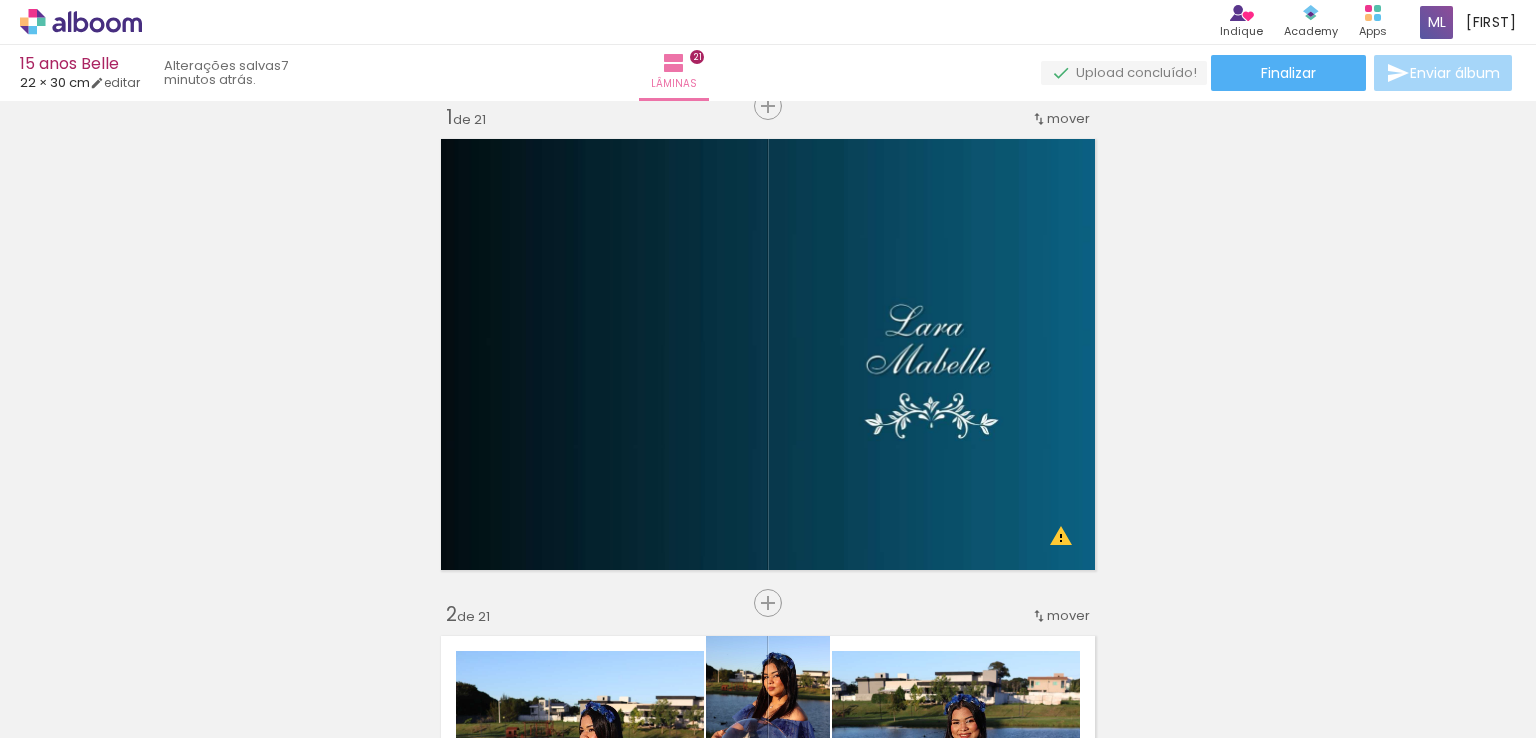 scroll, scrollTop: 28, scrollLeft: 0, axis: vertical 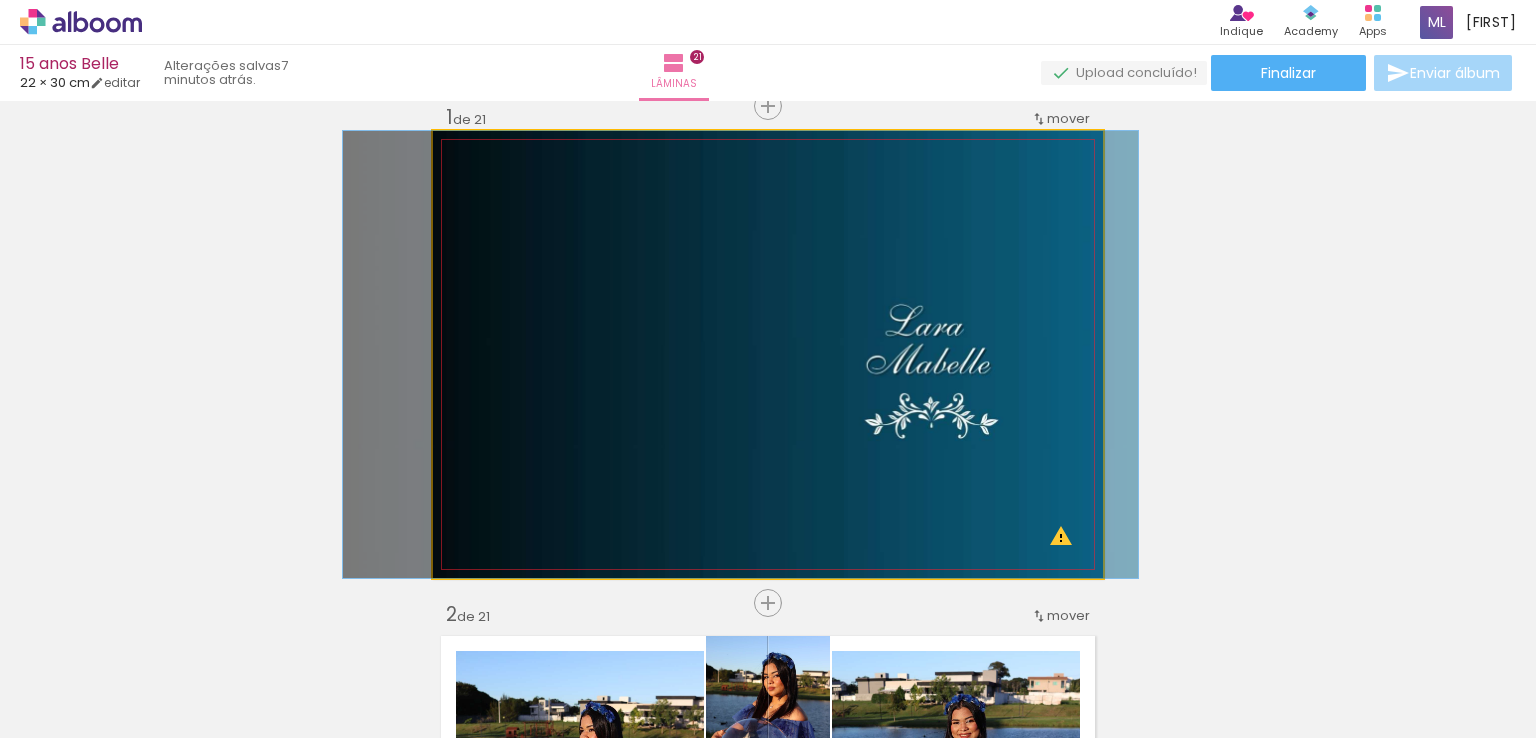 click 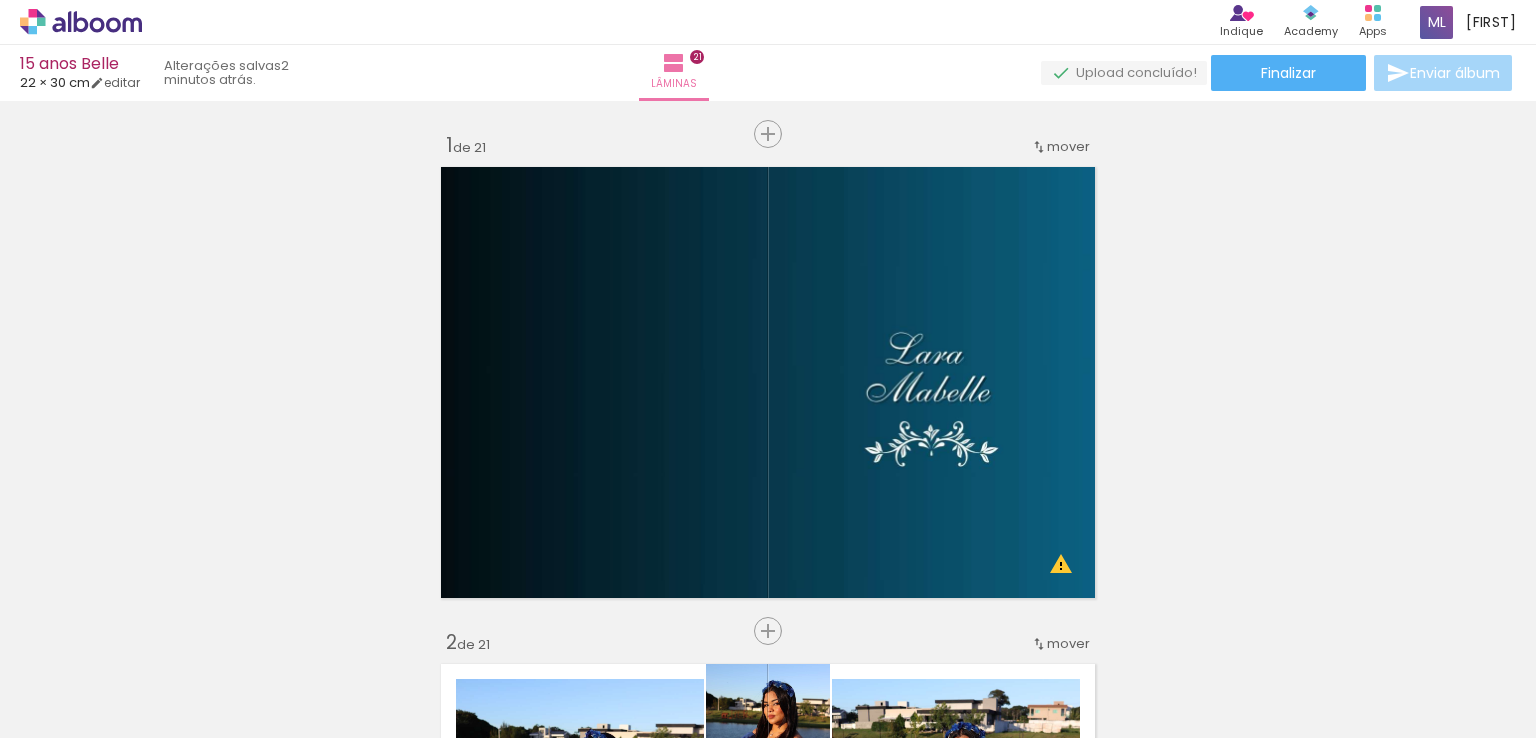 click on "Inserir lâmina 1  de 21  Inserir lâmina 2  de 21  Inserir lâmina 3  de 21  Inserir lâmina 4  de 21  Inserir lâmina 5  de 21  Inserir lâmina 6  de 21  Inserir lâmina 7  de 21  Inserir lâmina 8  de 21  Inserir lâmina 9  de 21  Inserir lâmina 10  de 21  Inserir lâmina 11  de 21  Inserir lâmina 12  de 21  Inserir lâmina 13  de 21  Inserir lâmina 14  de 21  Inserir lâmina 15  de 21  Inserir lâmina 16  de 21  Inserir lâmina 17  de 21  Inserir lâmina 18  de 21  Inserir lâmina 19  de 21  Inserir lâmina 20  de 21  Inserir lâmina 21  de 21 O Designbox precisará aumentar a sua imagem em 266% para exportar para impressão. O Designbox precisará aumentar a sua imagem em 266% para exportar para impressão. O Designbox precisará aumentar a sua imagem em 266% para exportar para impressão. O Designbox precisará aumentar a sua imagem em 266% para exportar para impressão. O Designbox precisará aumentar a sua imagem em 266% para exportar para impressão." at bounding box center (768, 5575) 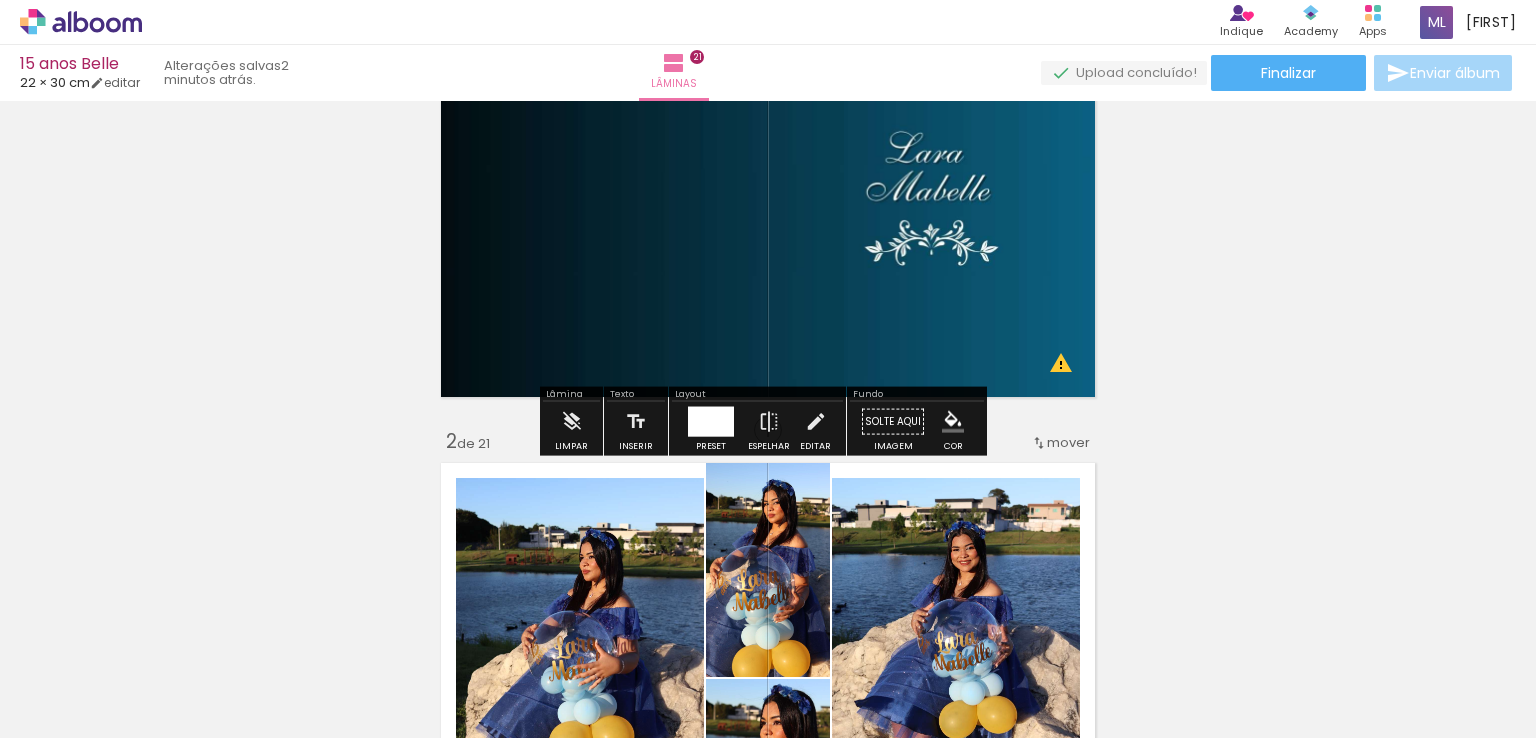scroll, scrollTop: 201, scrollLeft: 0, axis: vertical 